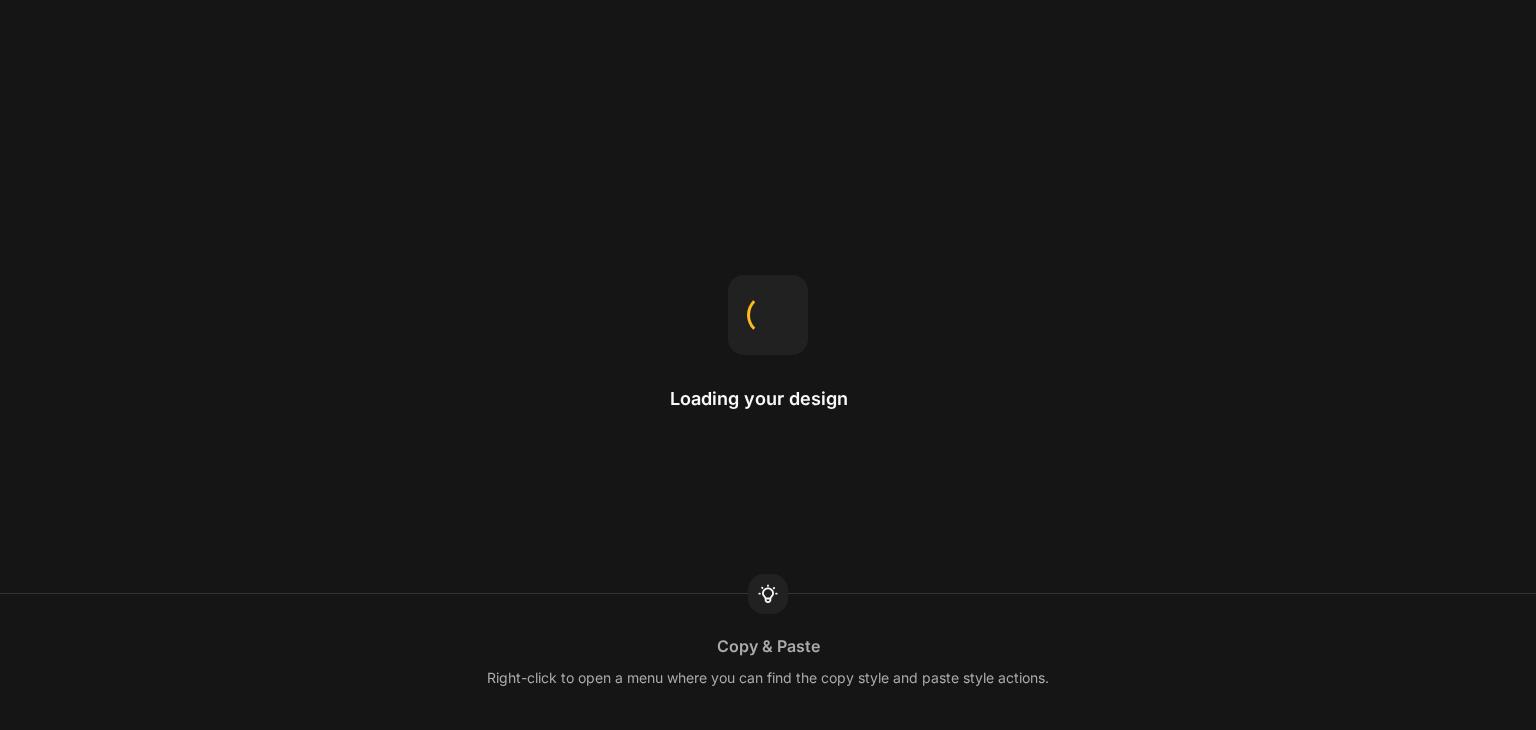 scroll, scrollTop: 0, scrollLeft: 0, axis: both 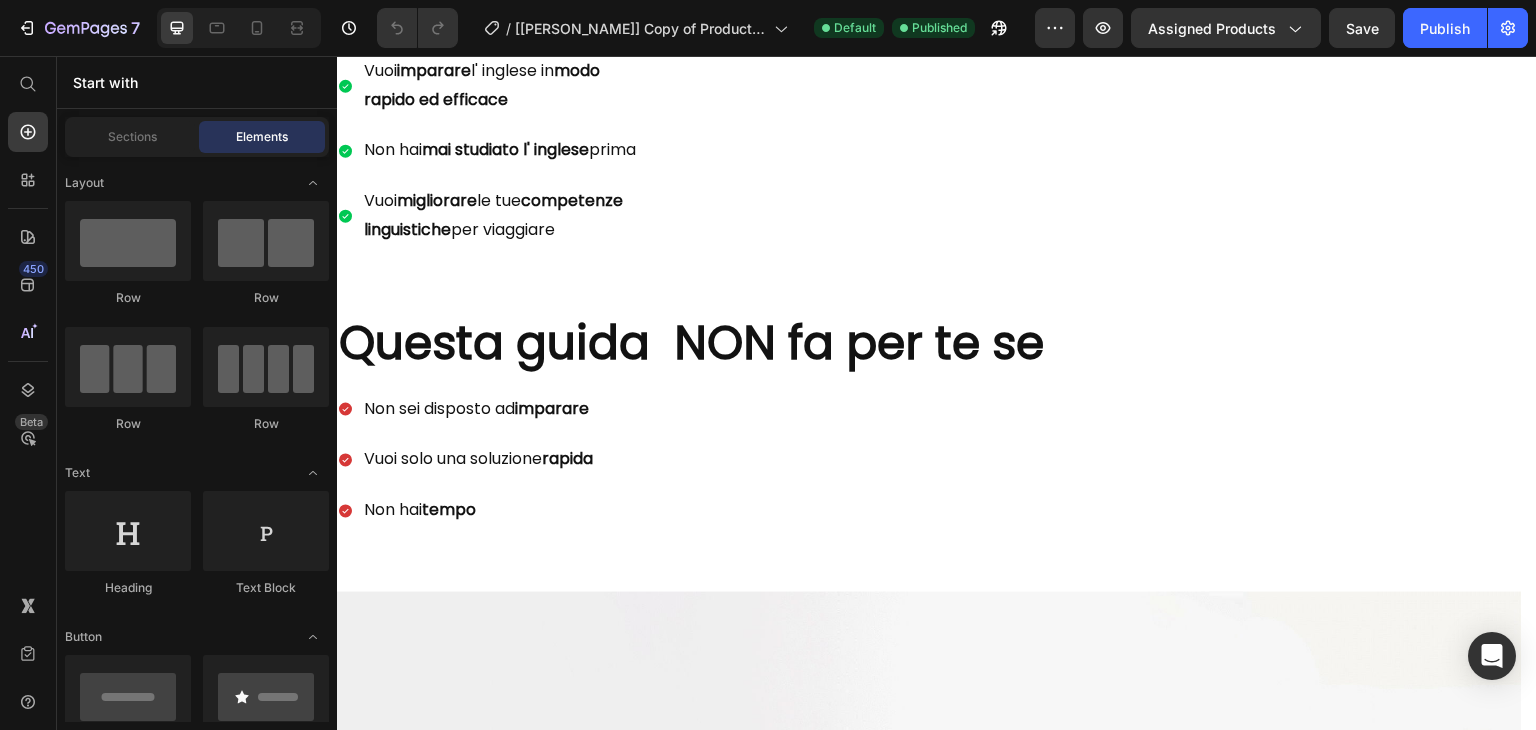 click at bounding box center (239, 28) 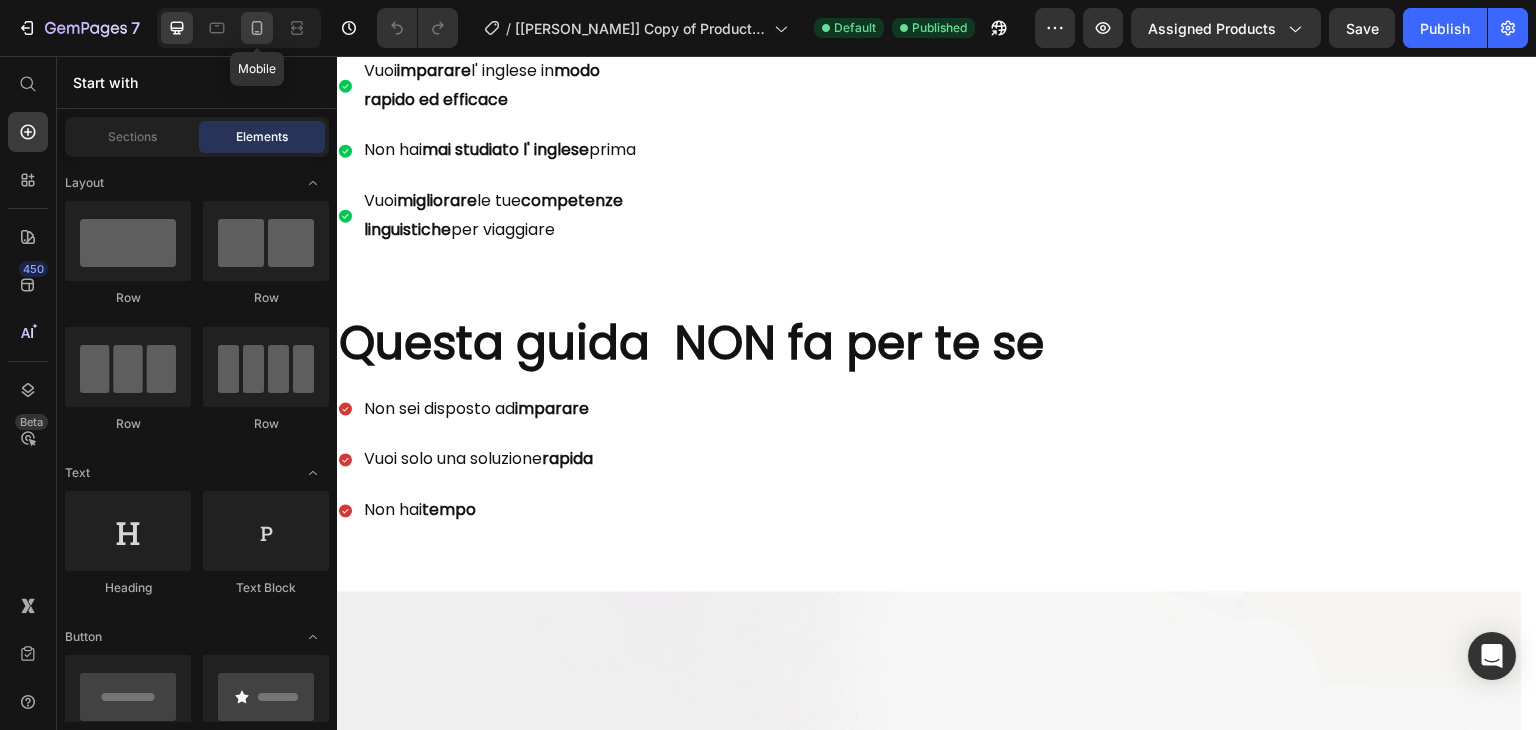 click 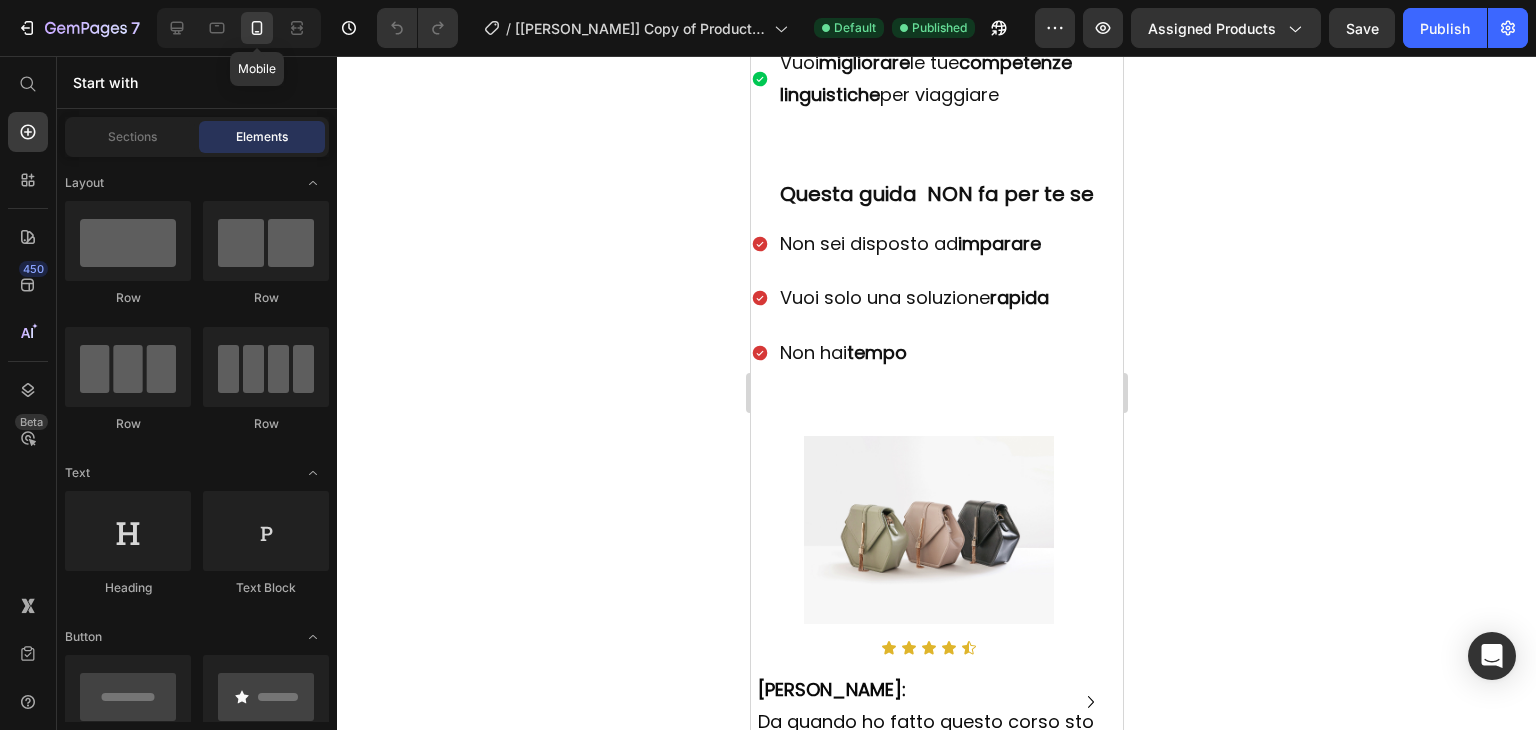 scroll, scrollTop: 1211, scrollLeft: 0, axis: vertical 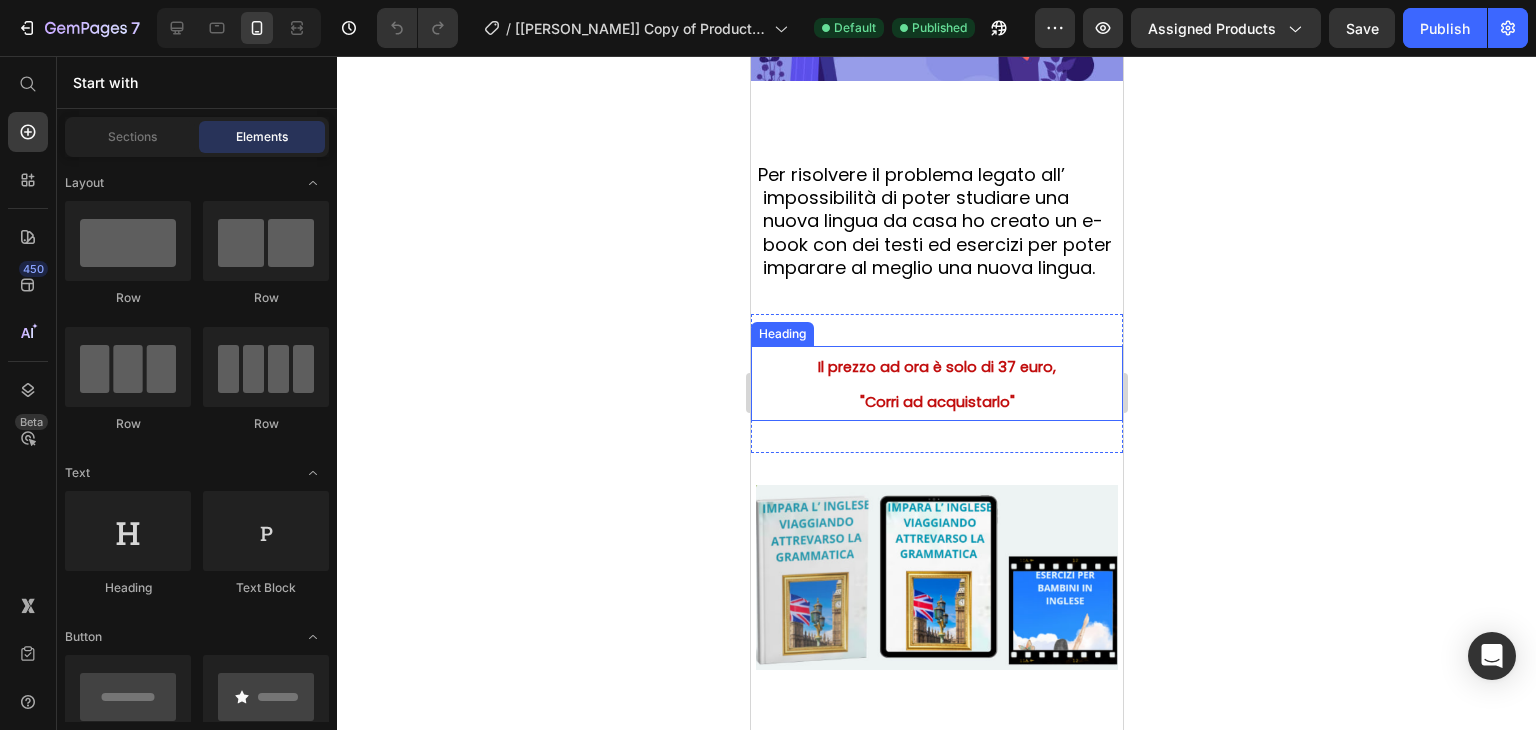 click on "Il prezzo ad ora è solo di 37 euro,                "Corri ad acquistarlo"" at bounding box center (936, 383) 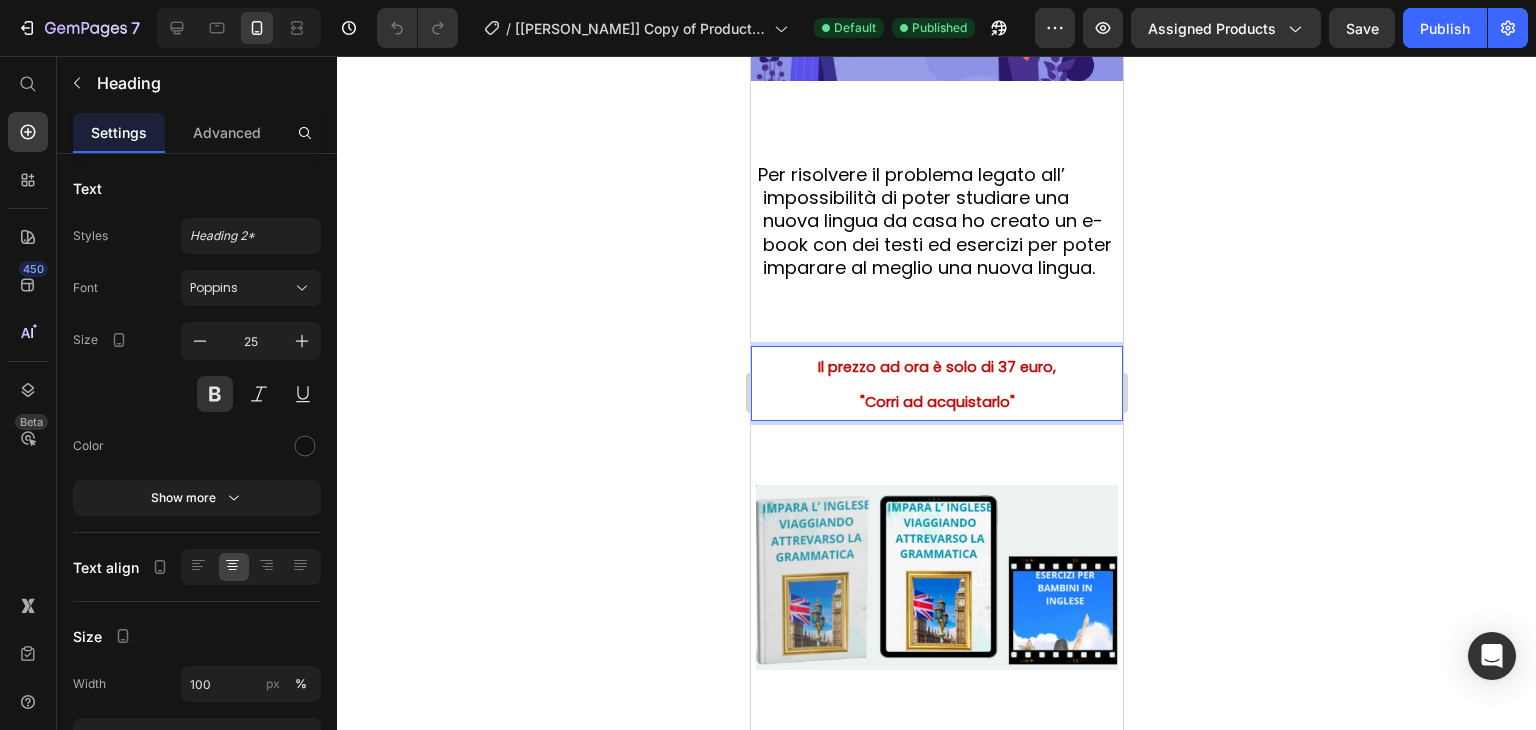 click on "Il prezzo ad ora è solo di 37 euro," at bounding box center (936, 367) 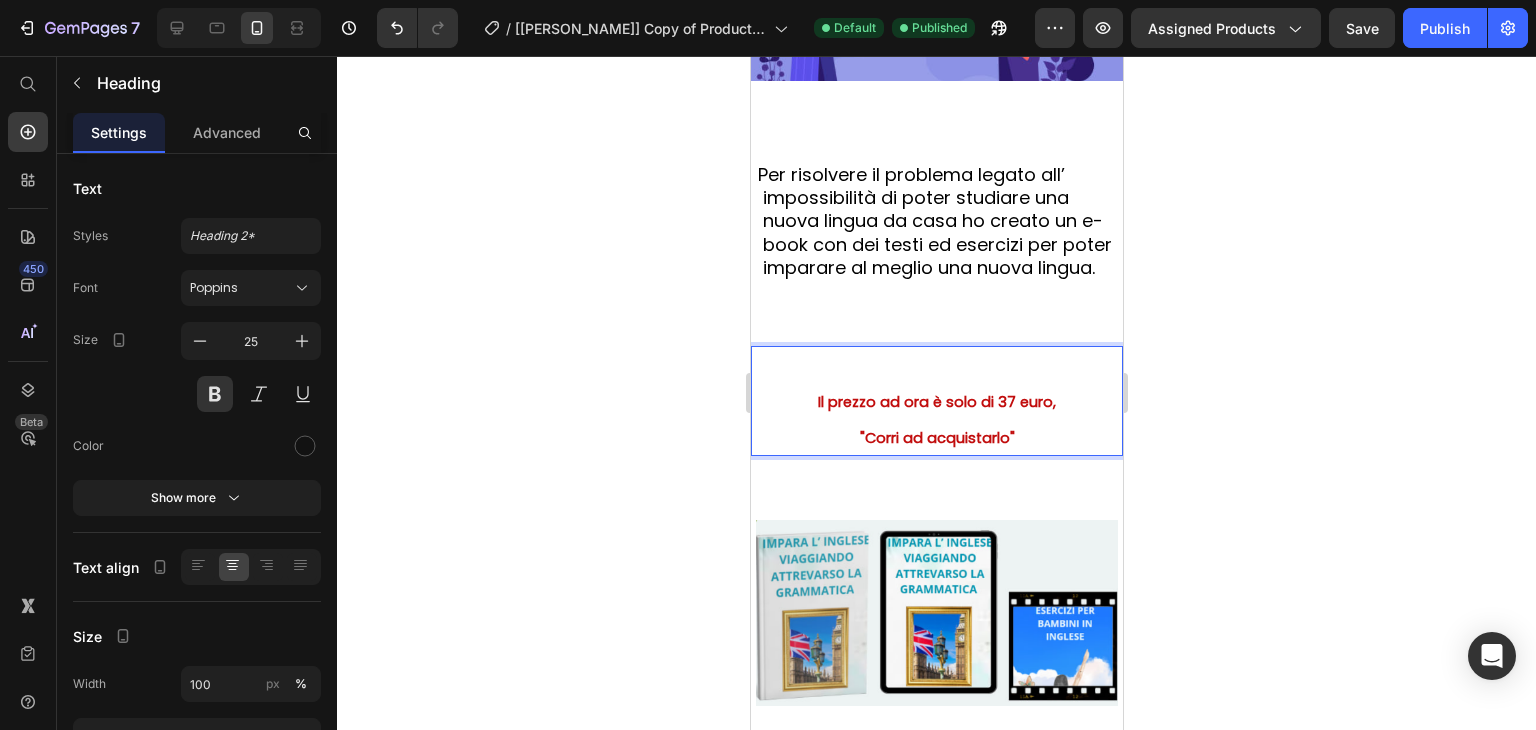 click on ""Corri ad acquistarlo"" at bounding box center (936, 438) 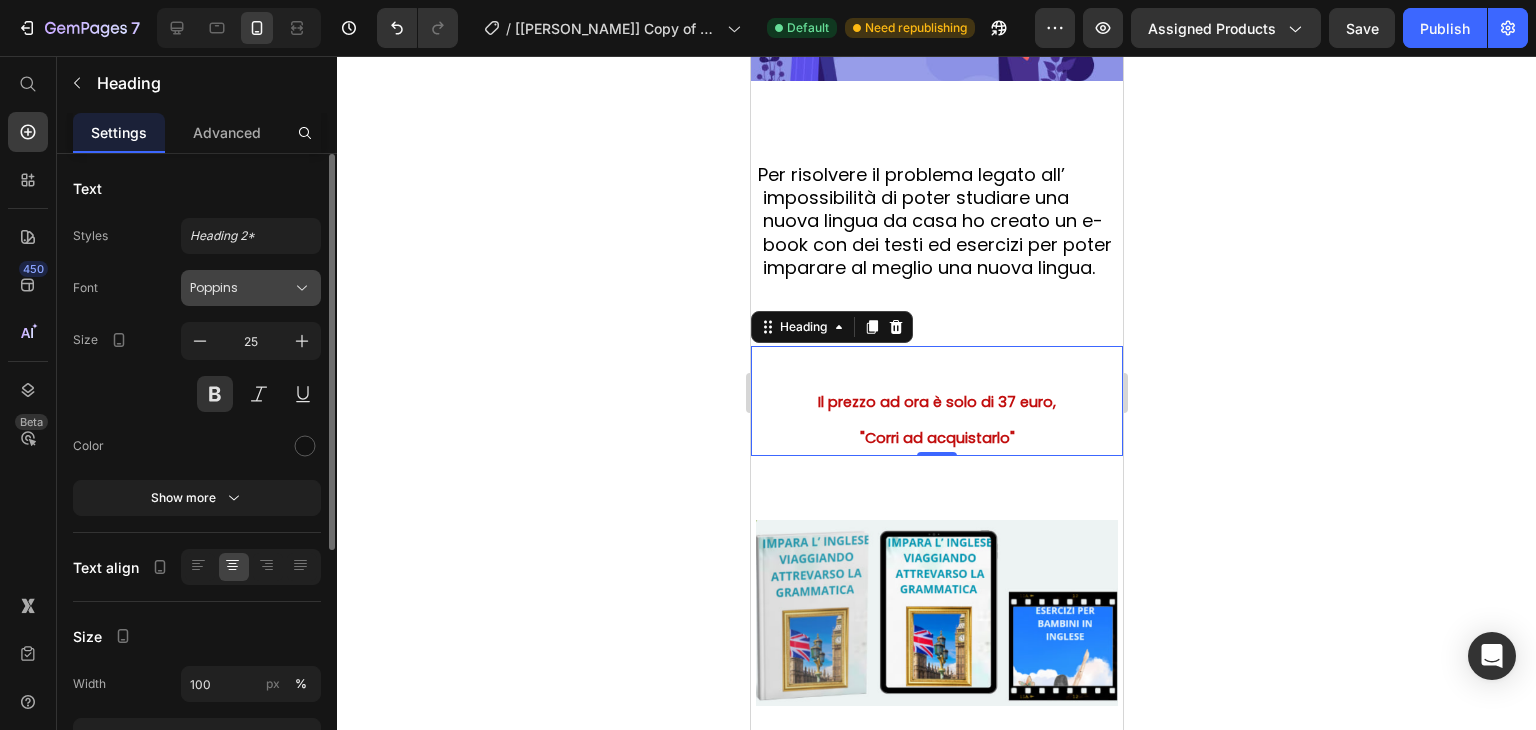 click on "Poppins" at bounding box center [241, 288] 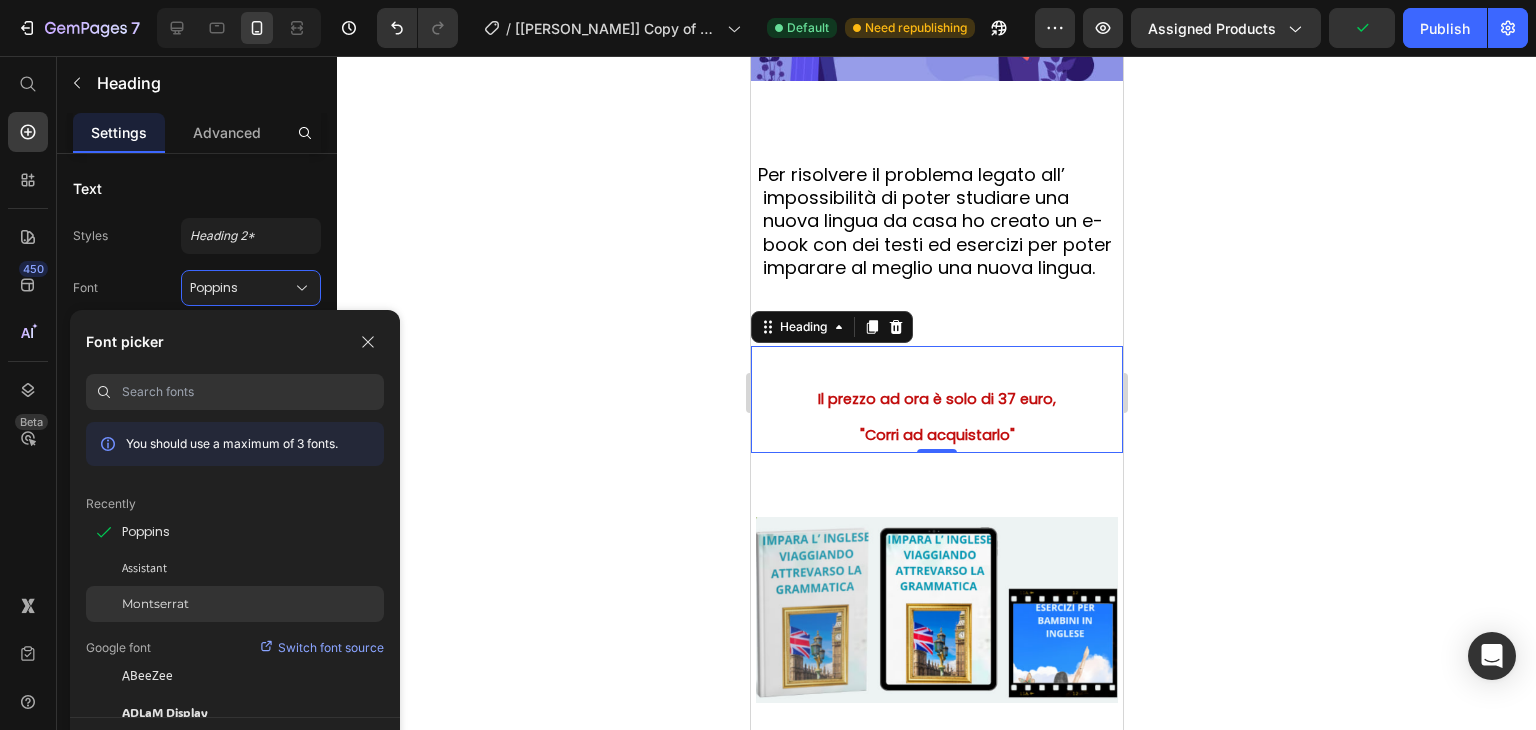 click on "Montserrat" 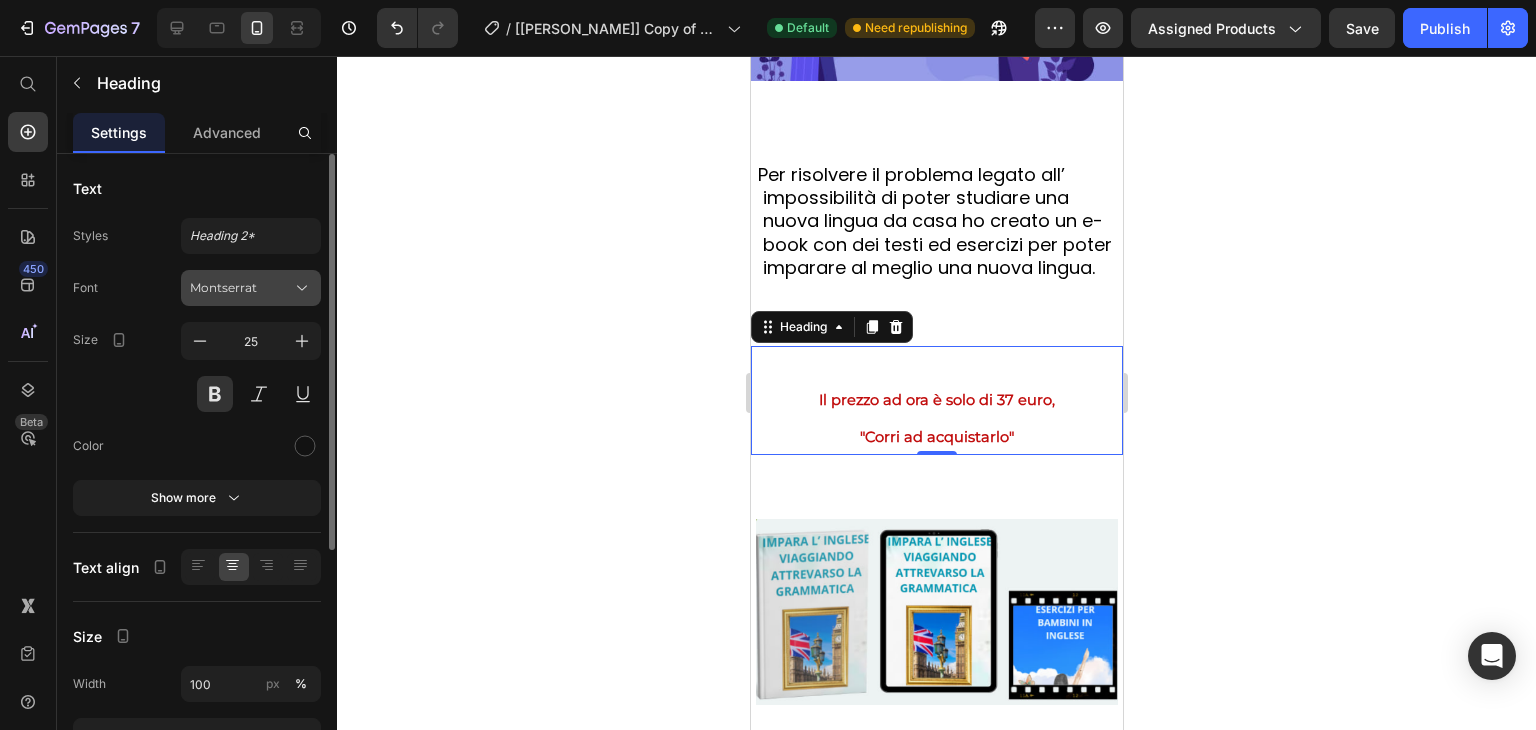 click on "Montserrat" at bounding box center (241, 288) 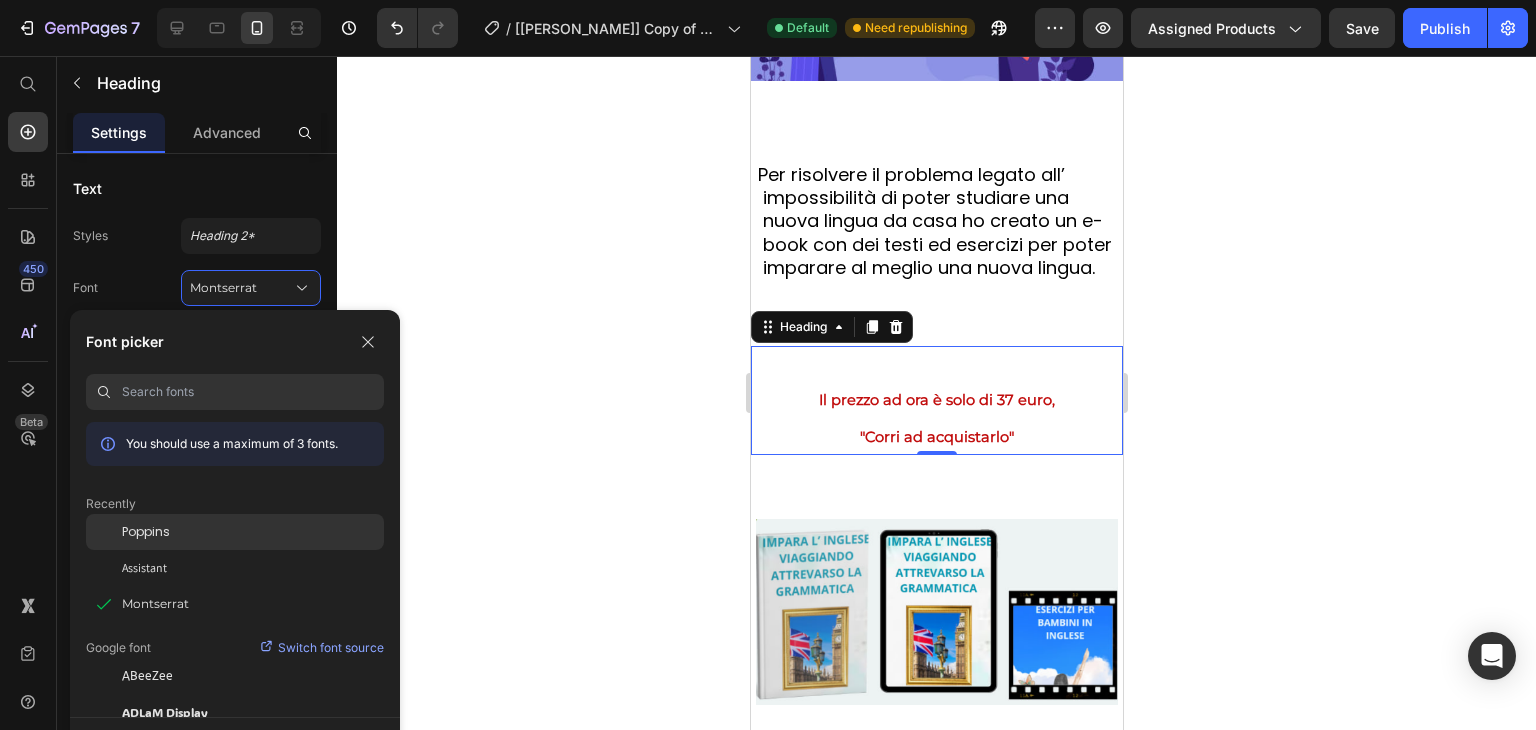 click on "Poppins" 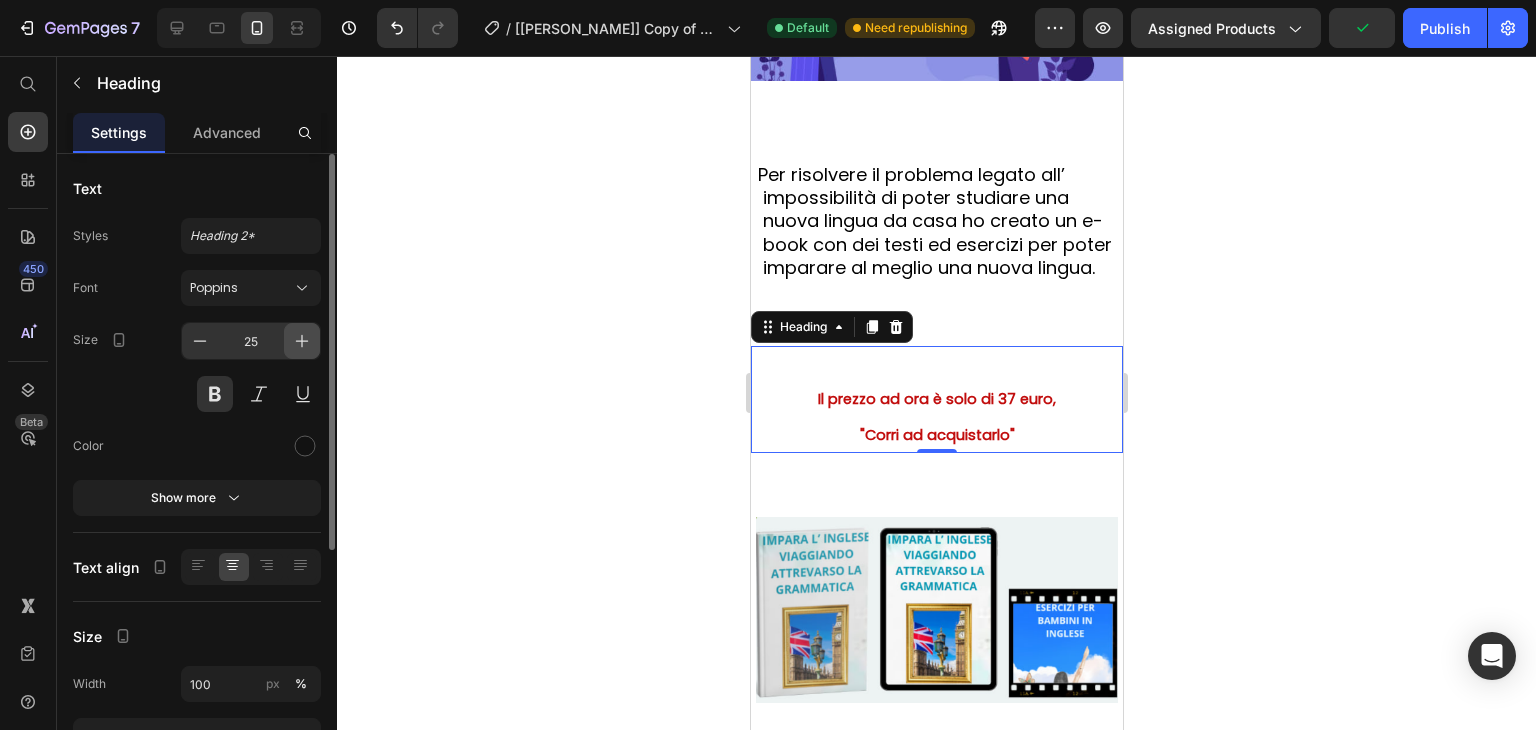 click 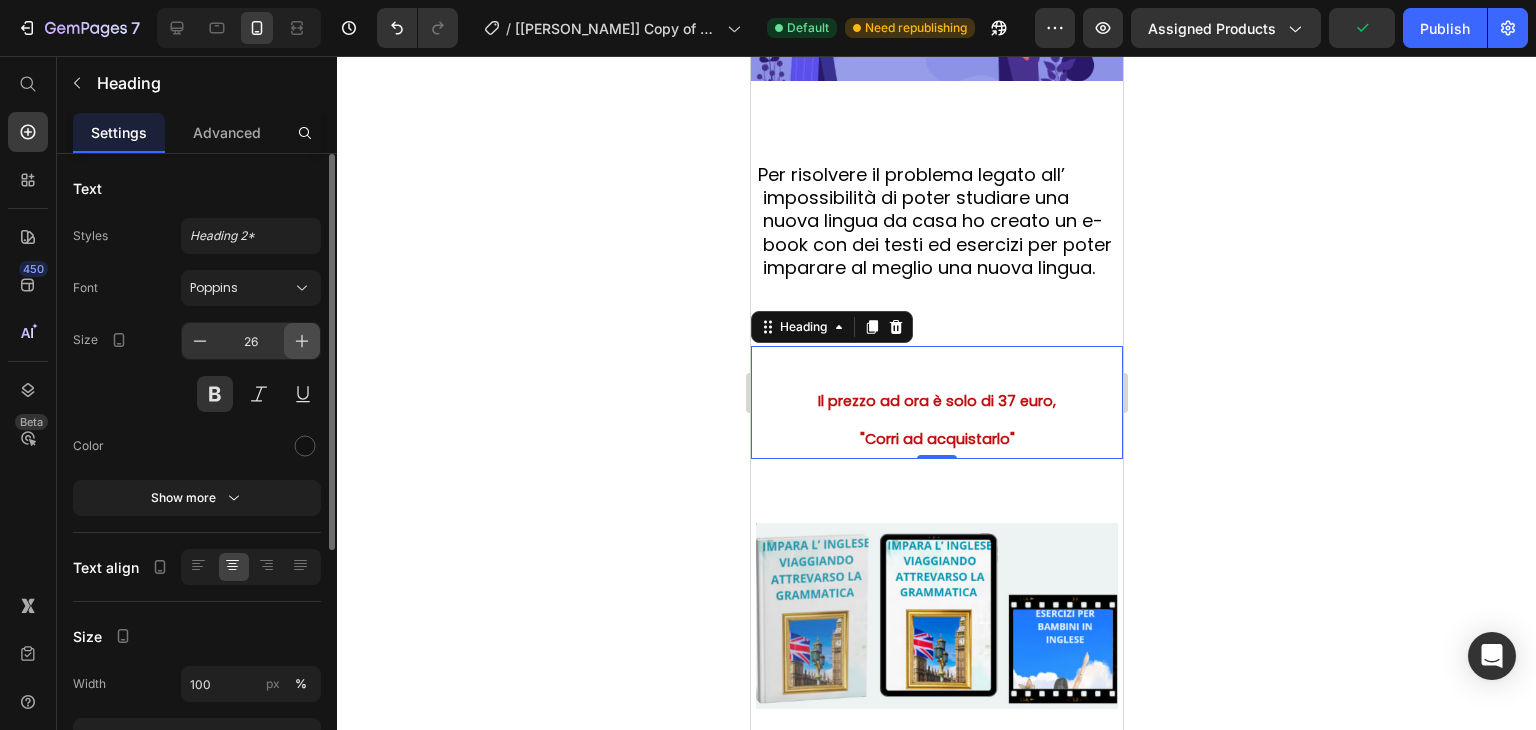click 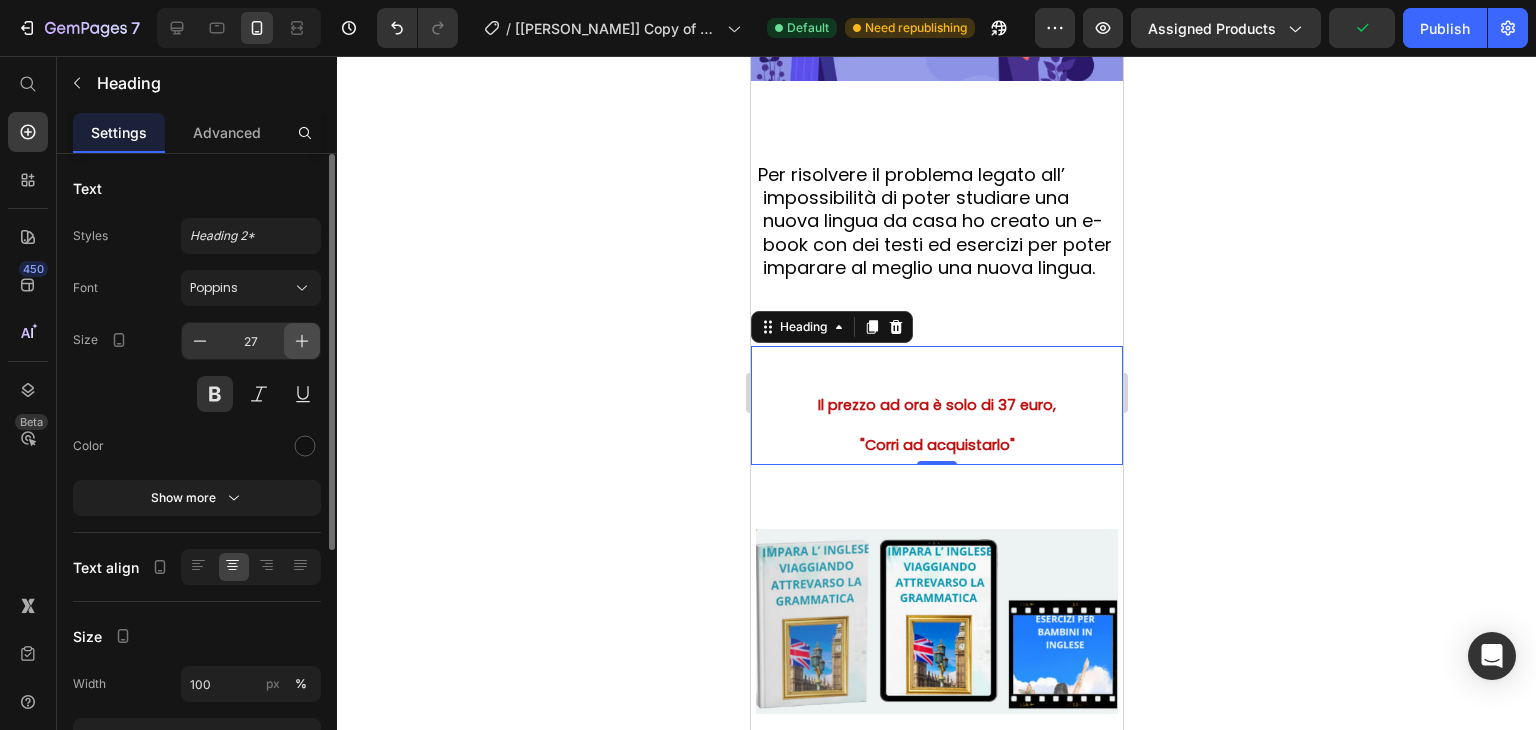 click 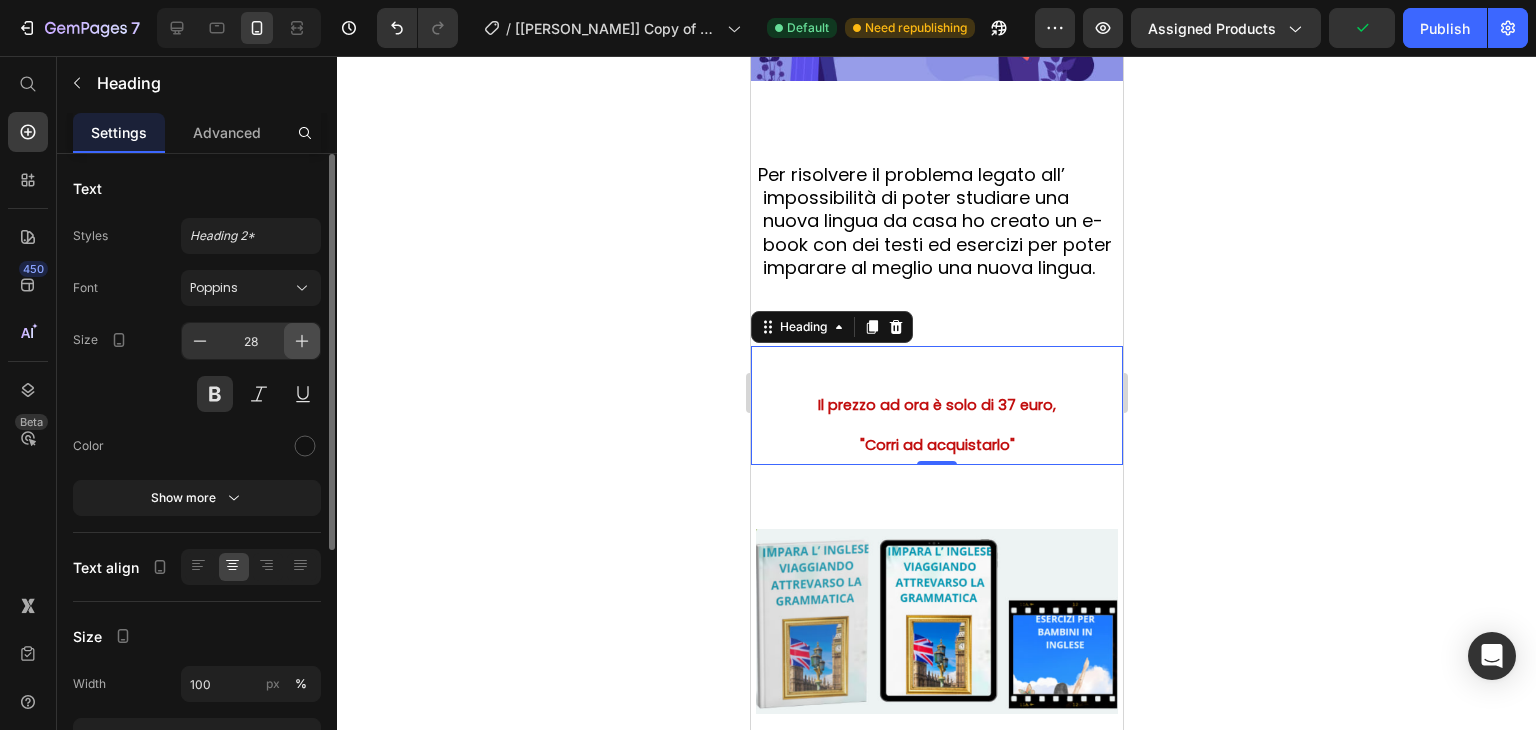 click 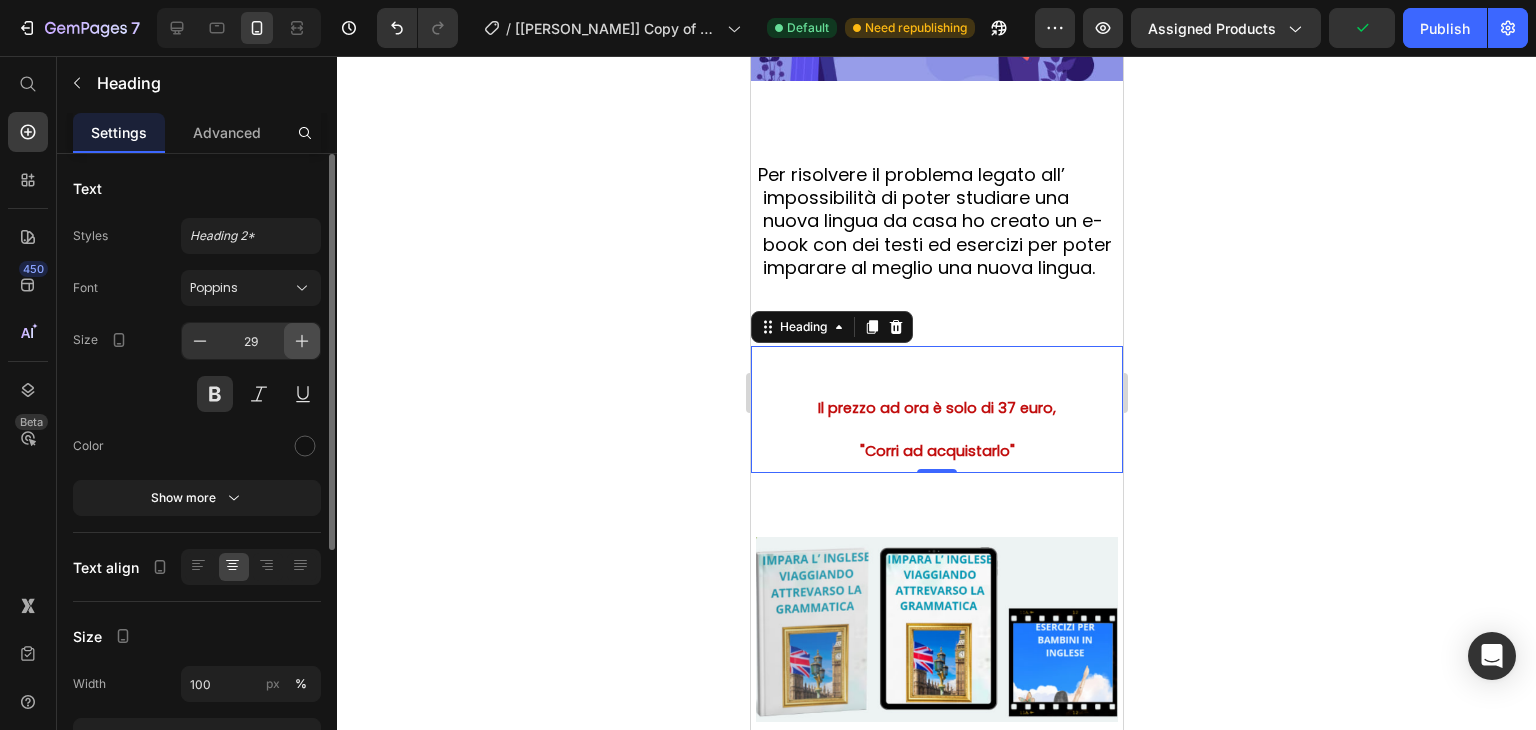 click 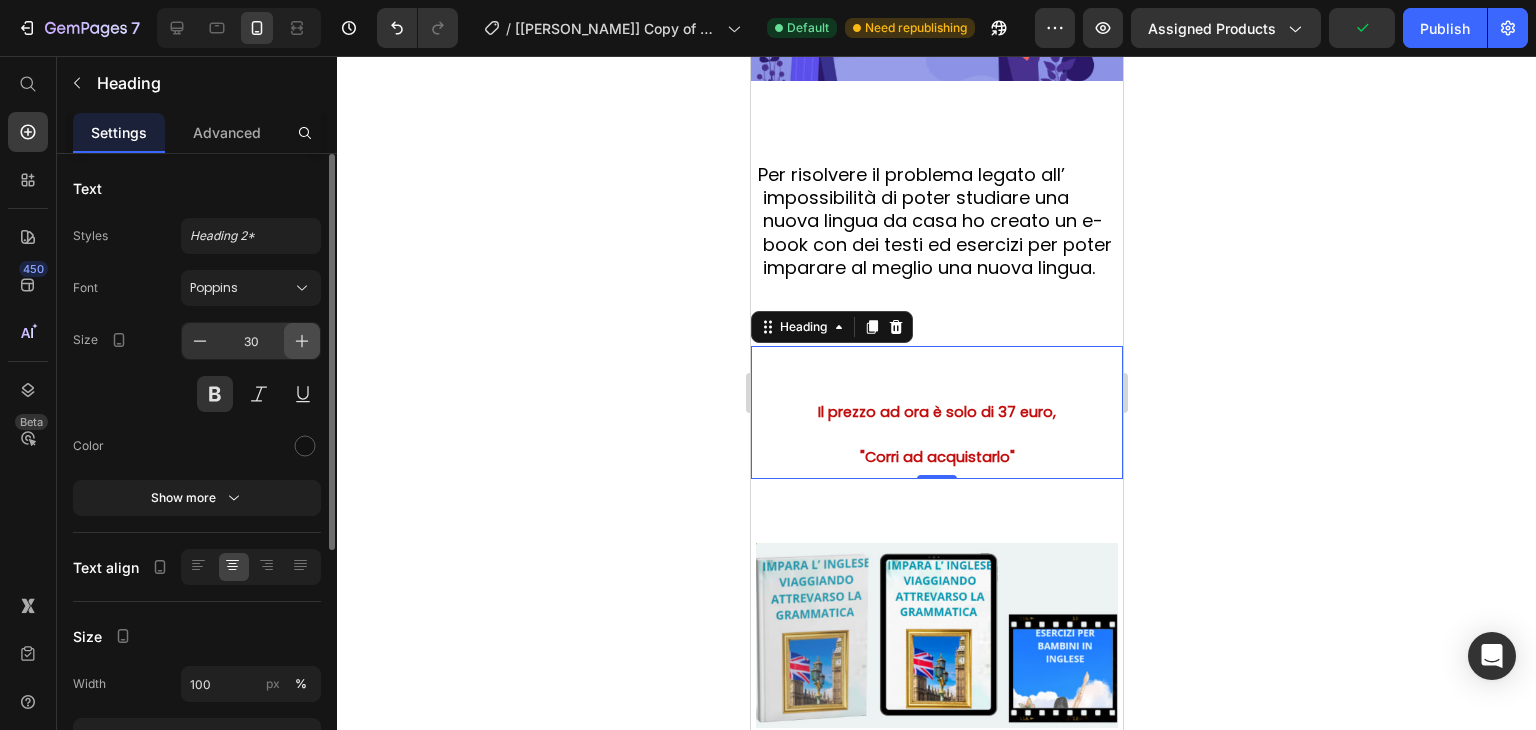 click 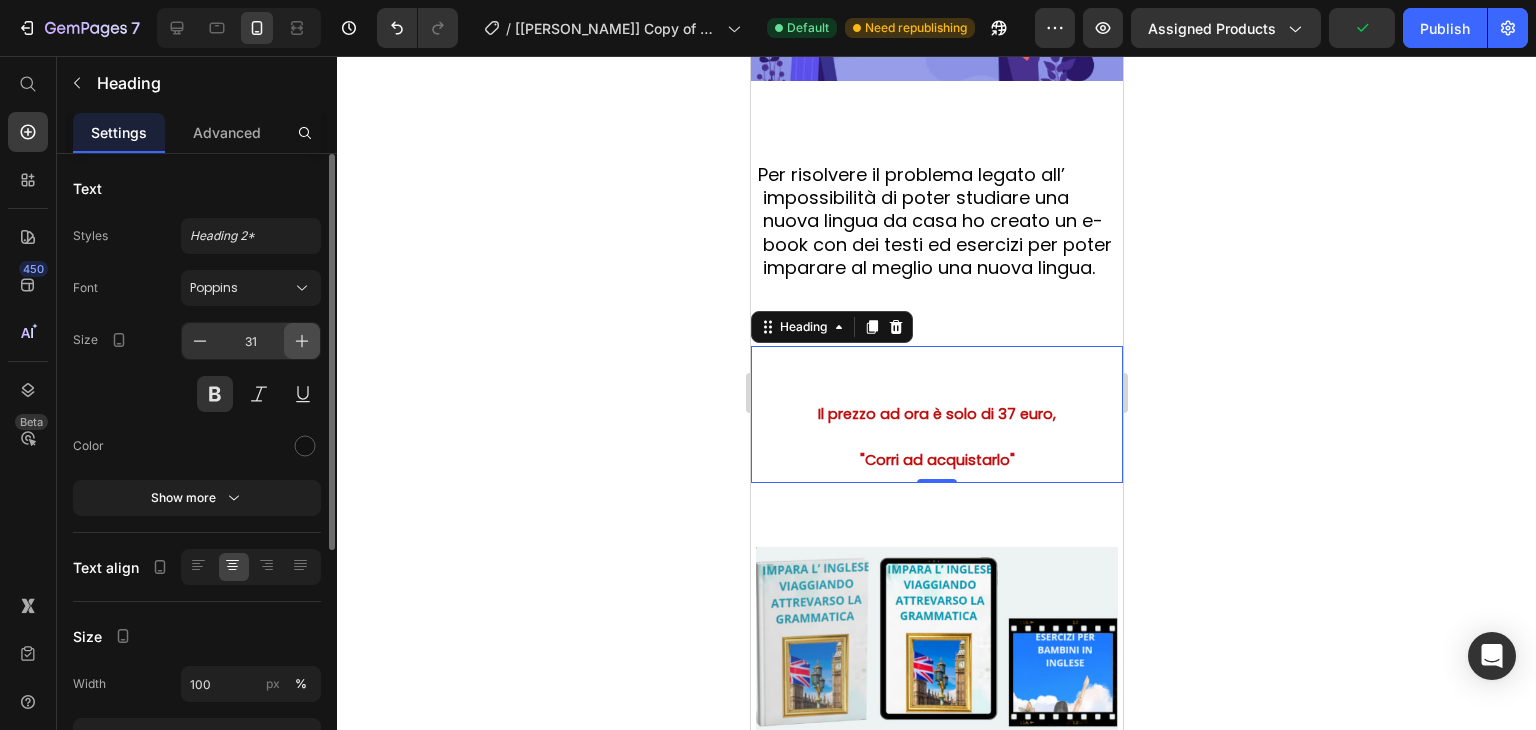 click 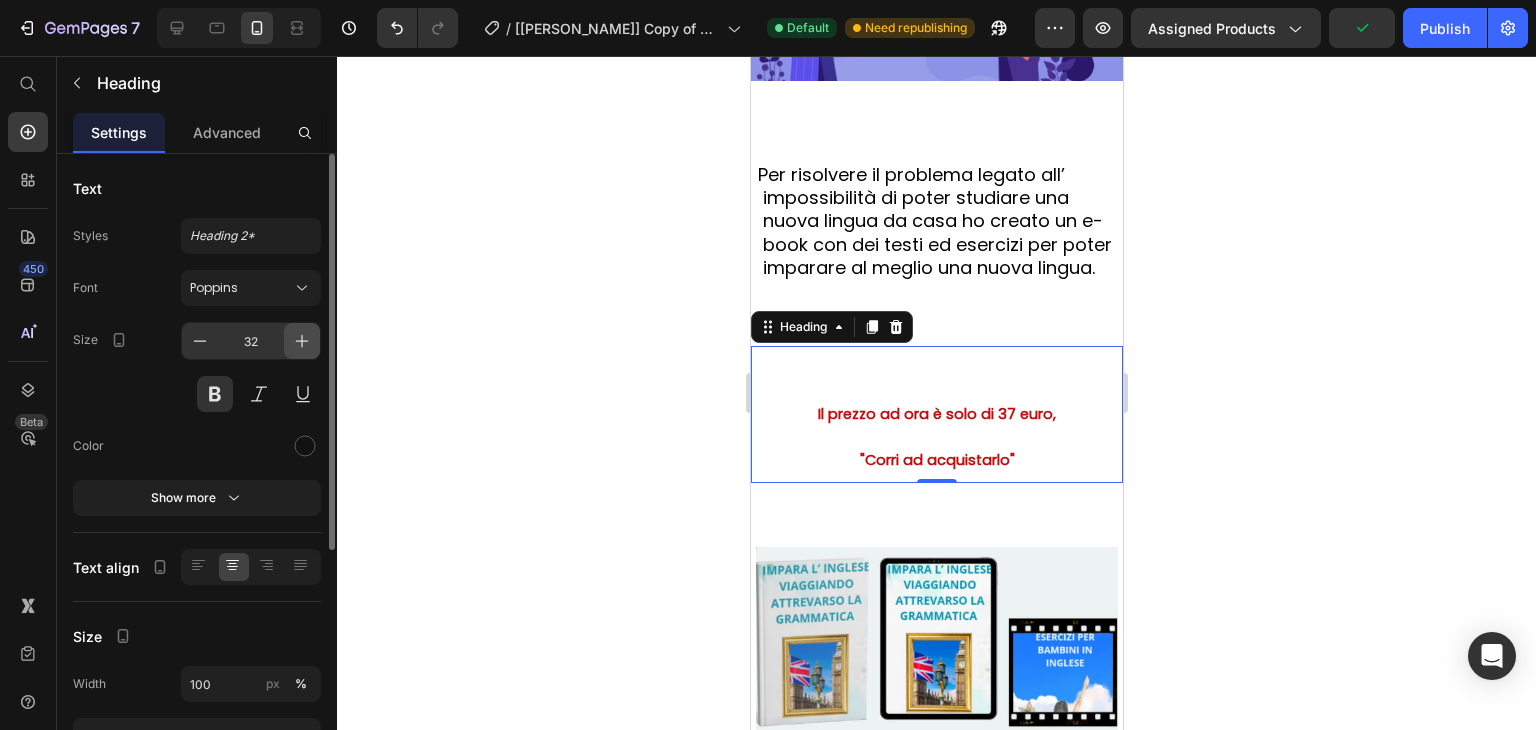 click 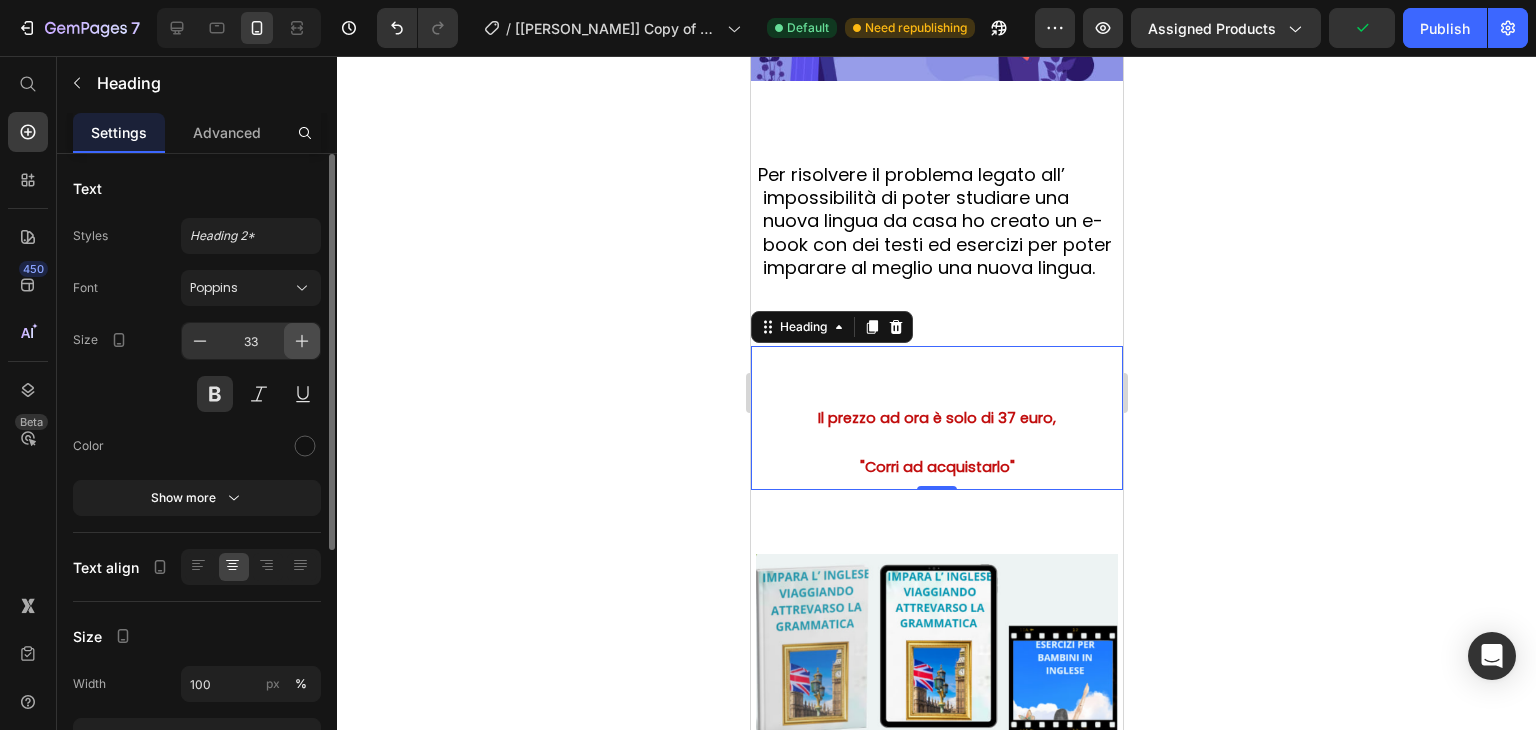 click 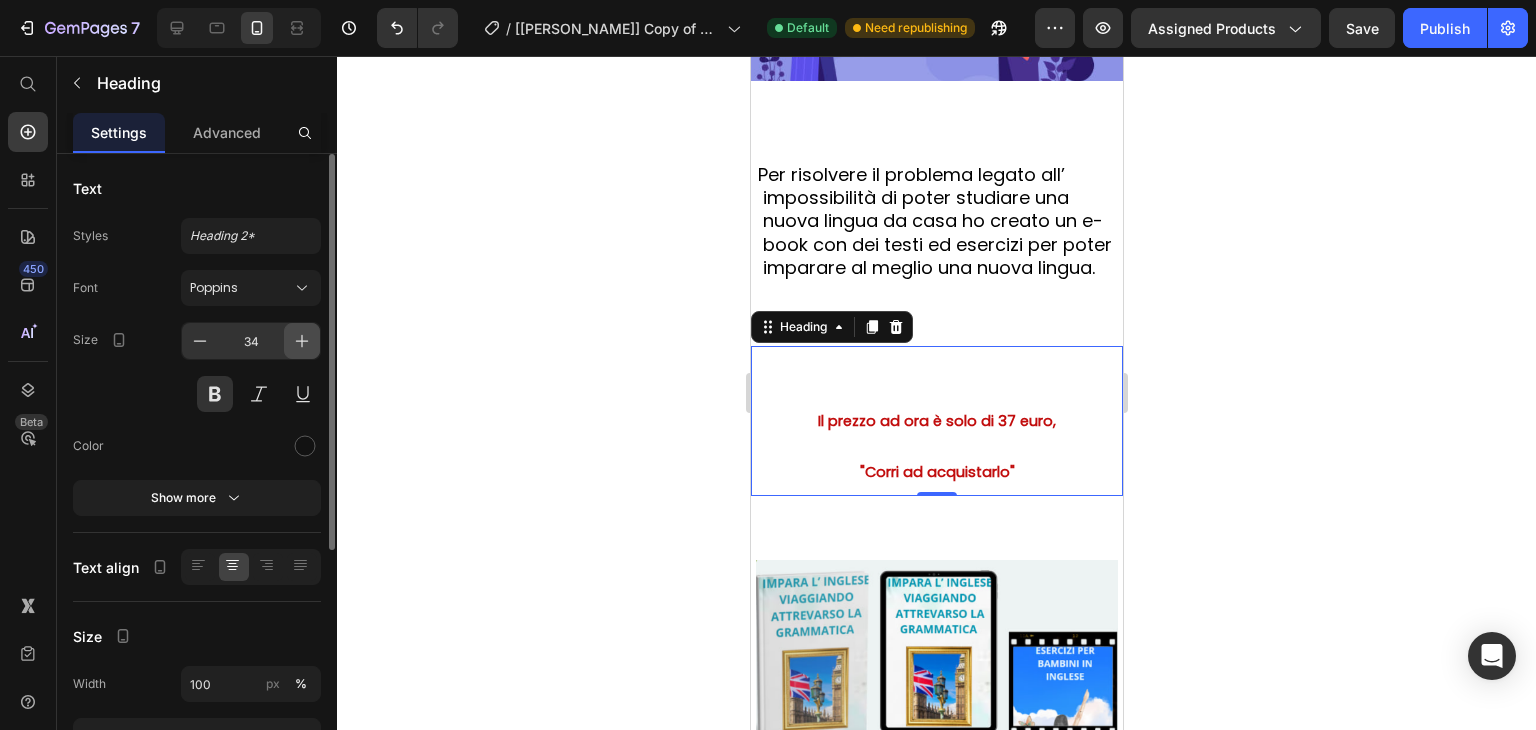 click 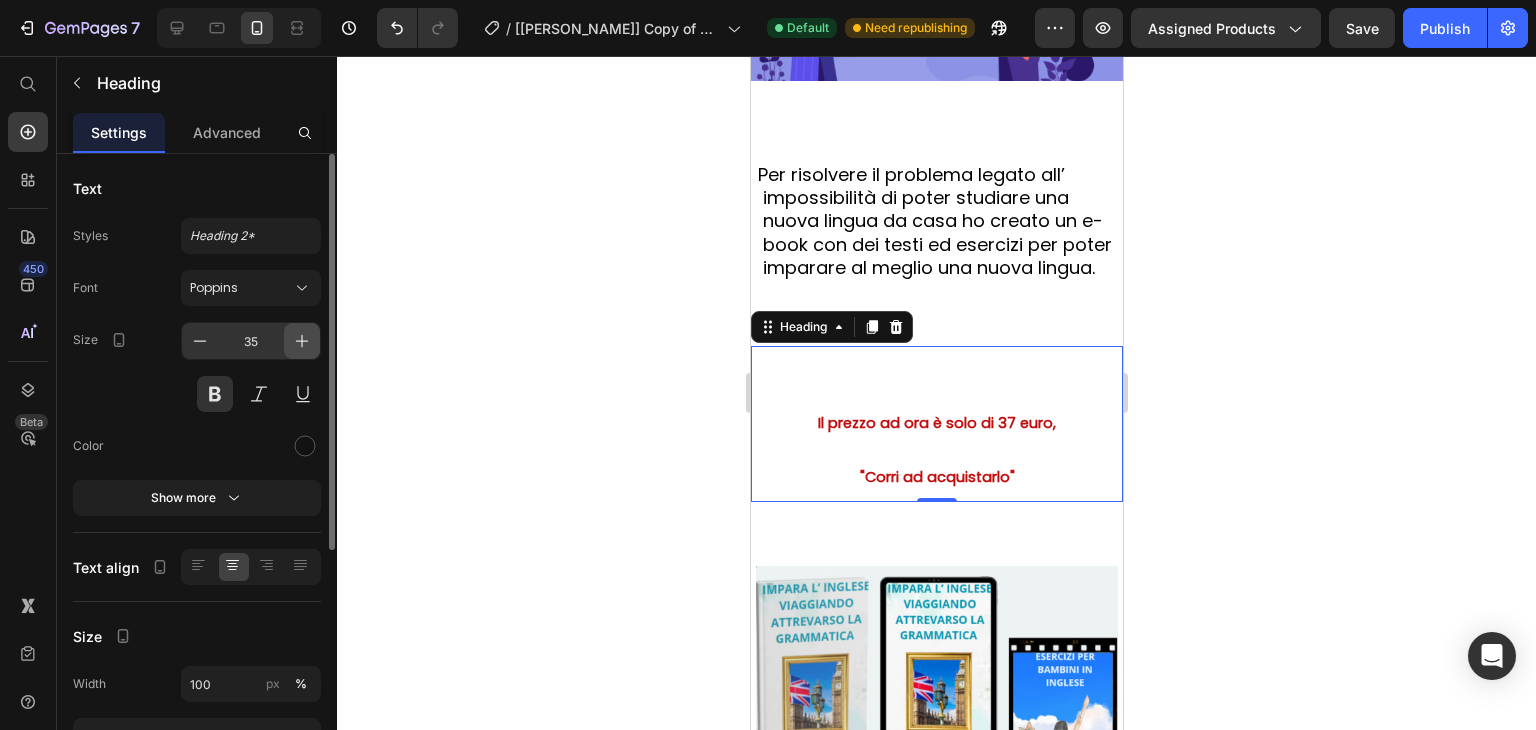 click 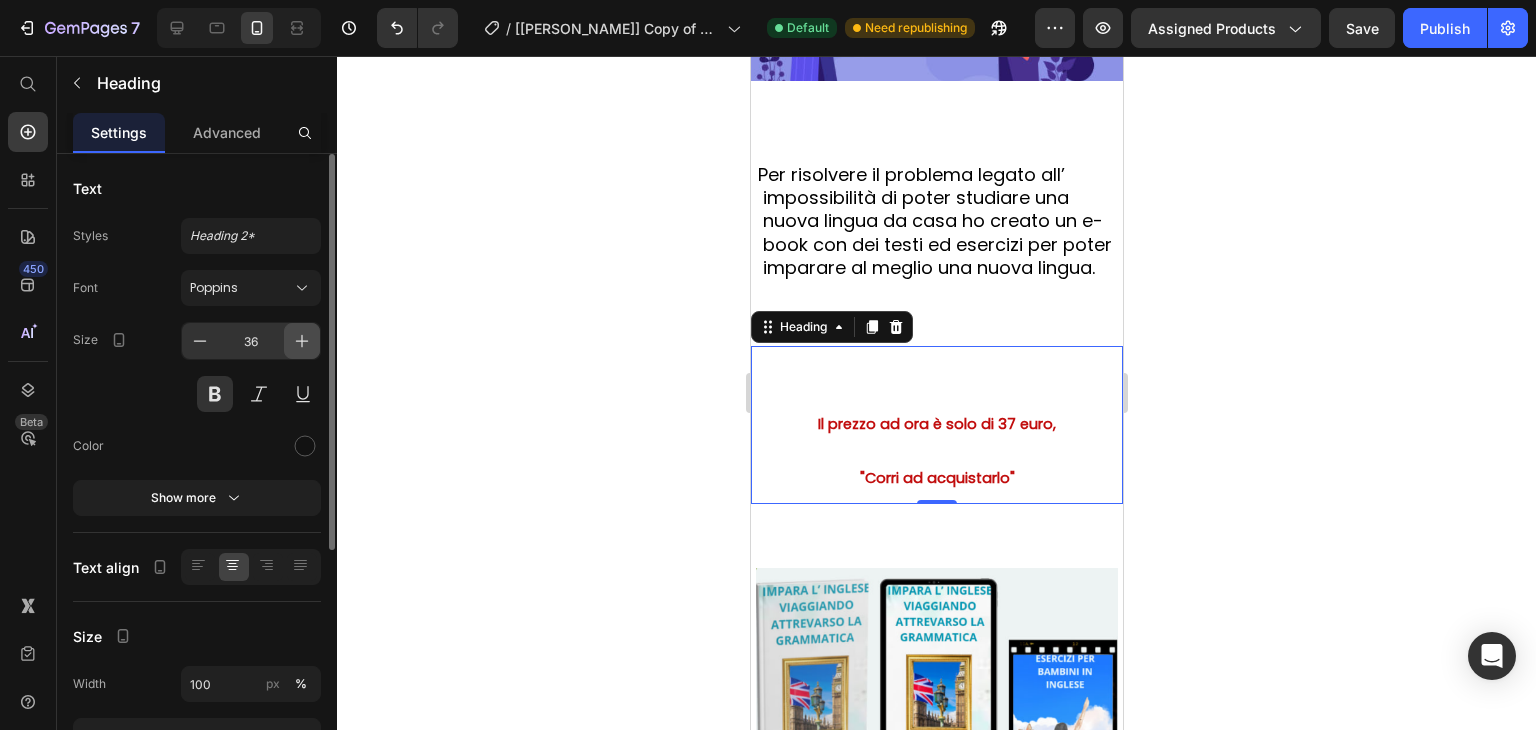 click 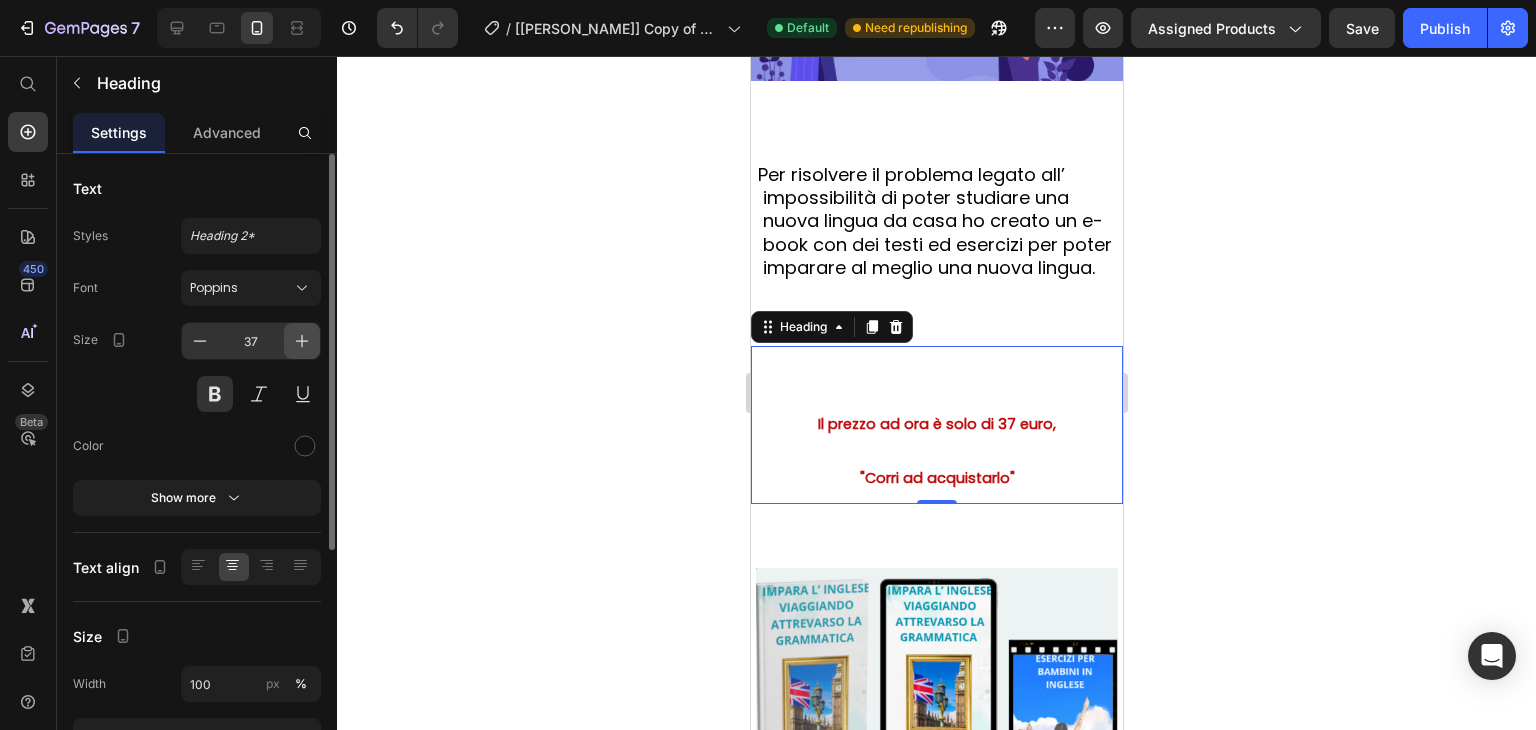 click 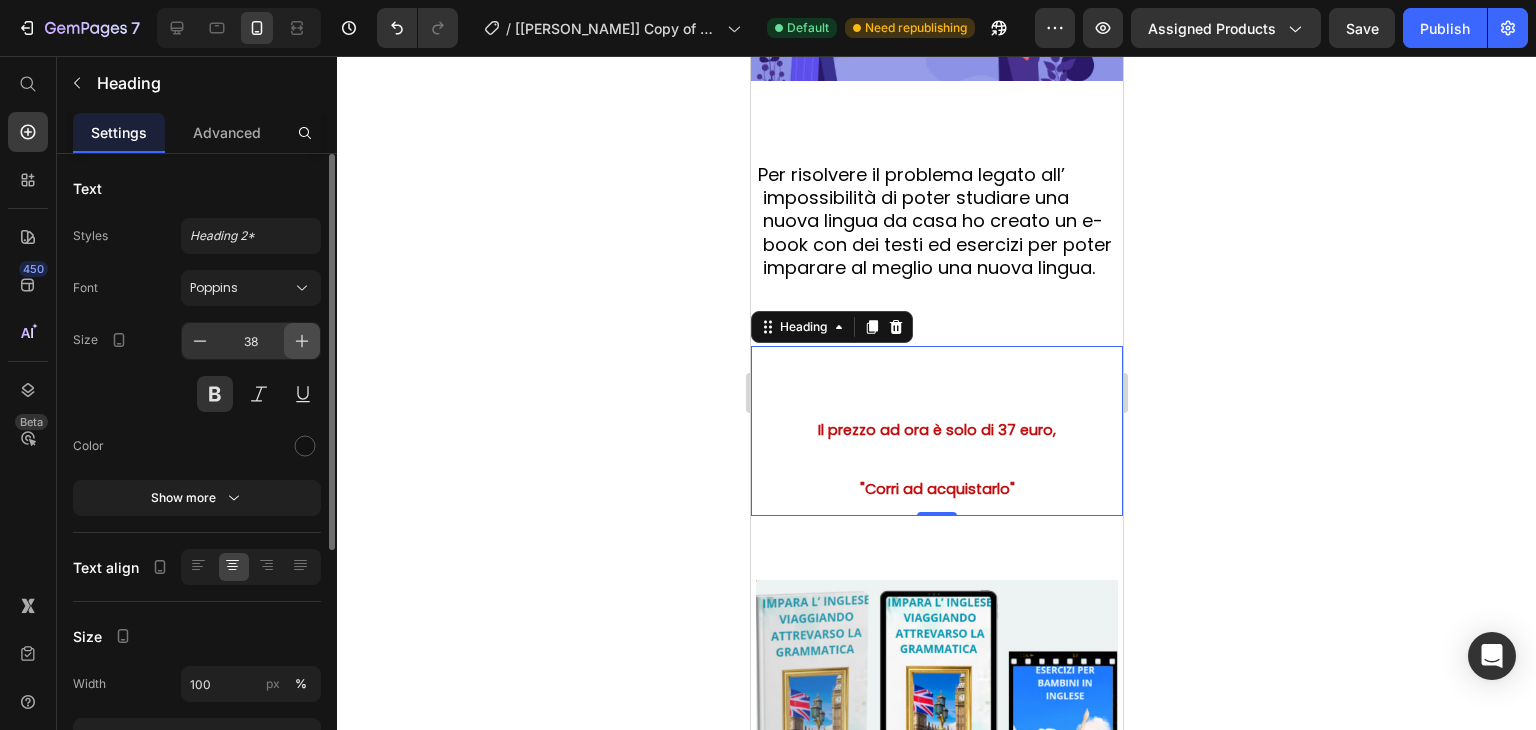 click 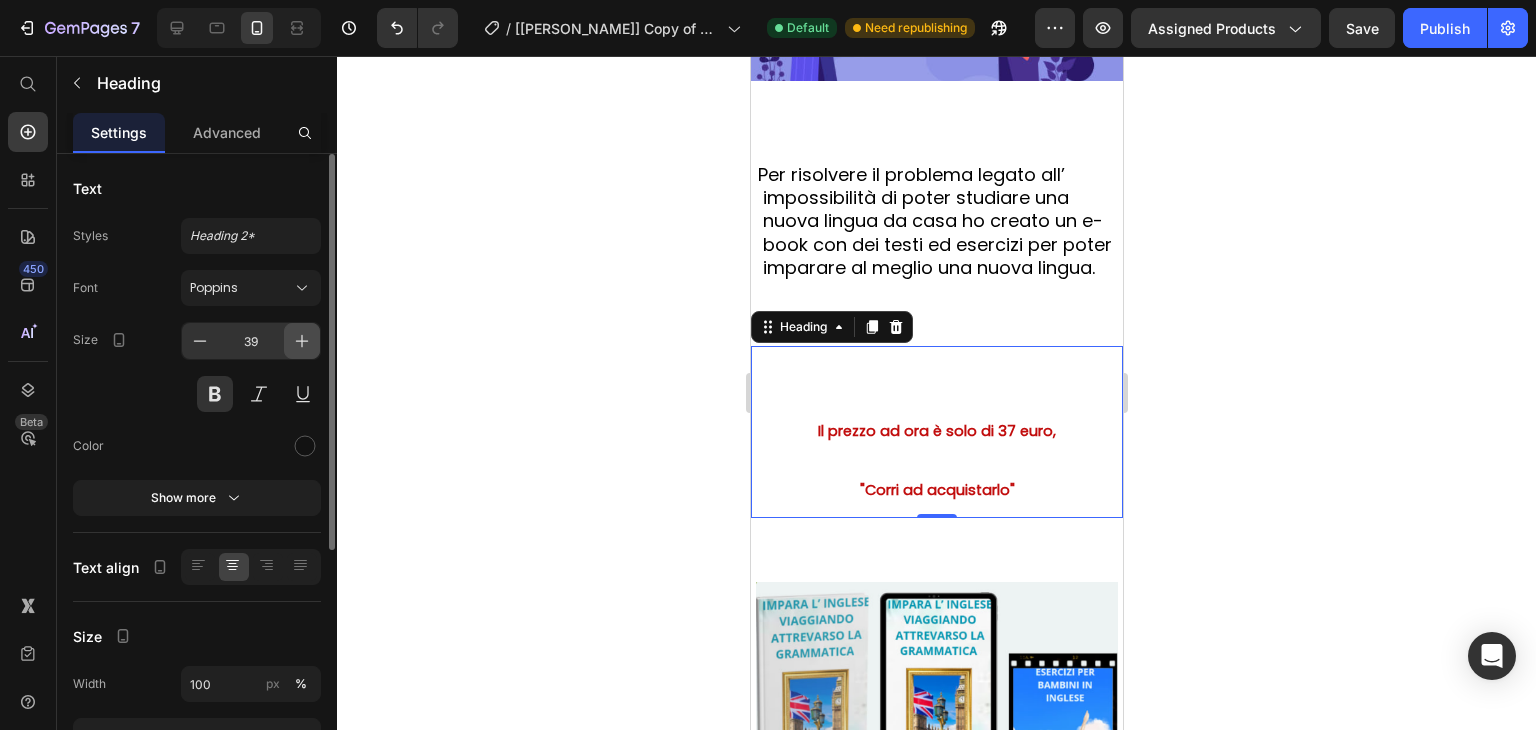 click 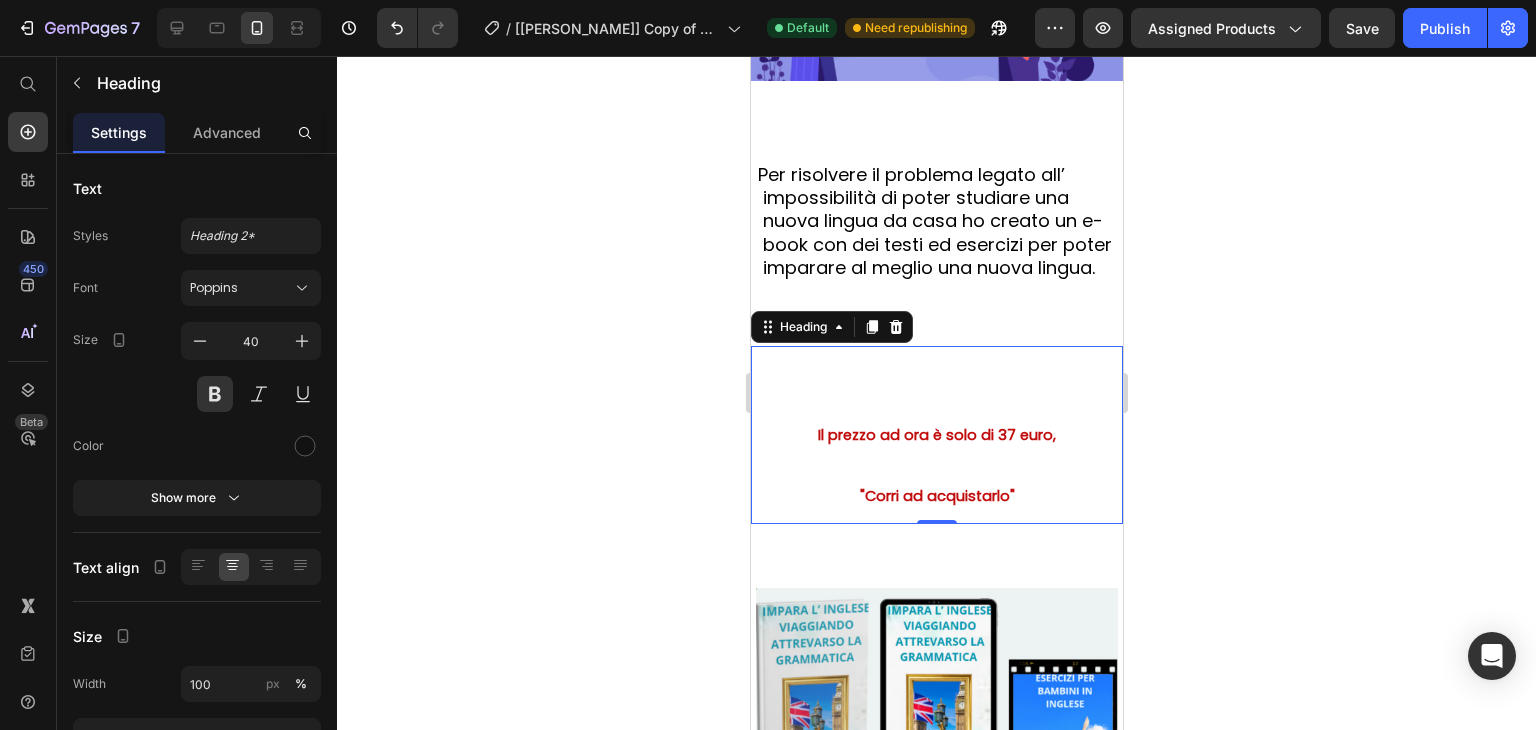 click on "Il prezzo ad ora è solo di 37 euro,  "Corri ad acquistarlo"" at bounding box center [936, 435] 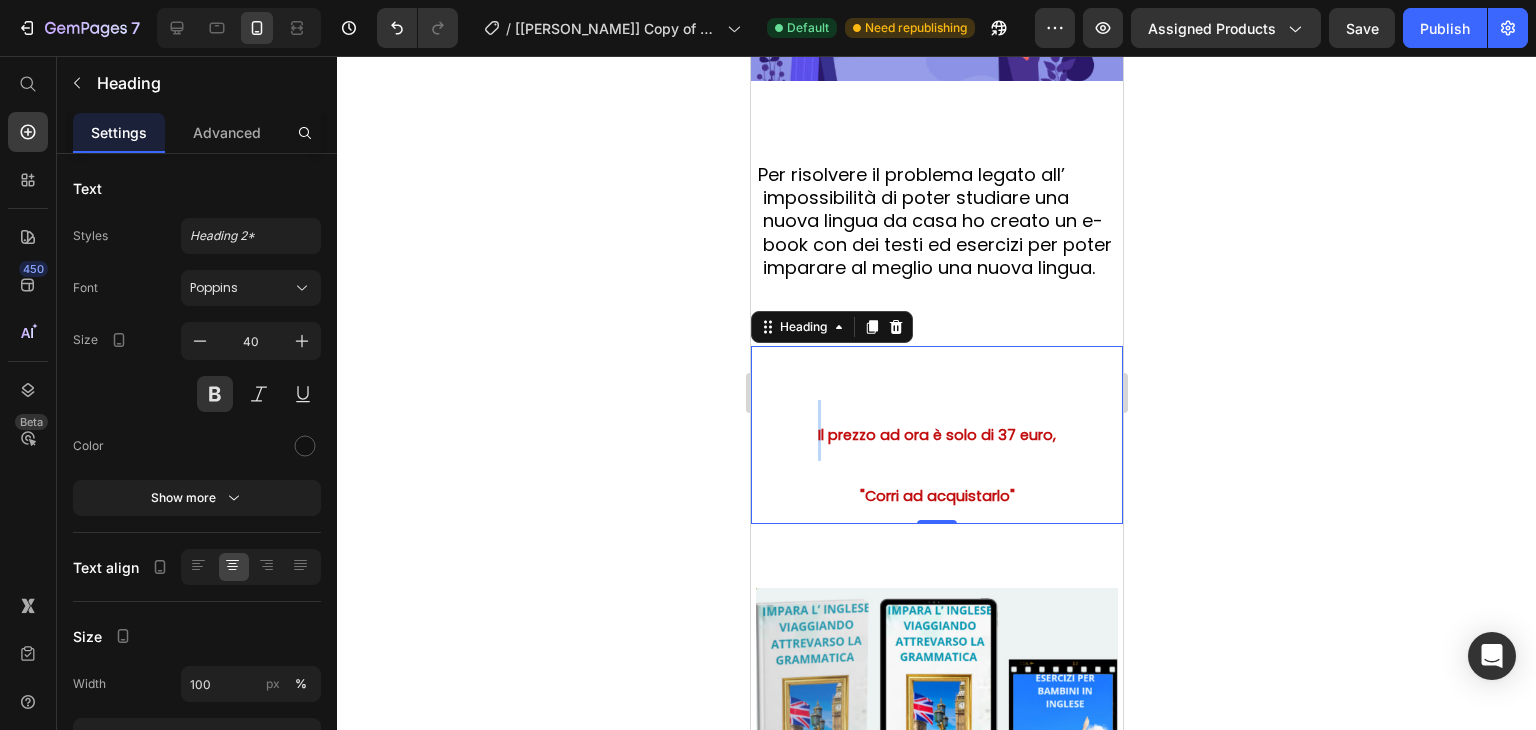 click on "Il prezzo ad ora è solo di 37 euro,  "Corri ad acquistarlo"" at bounding box center [936, 435] 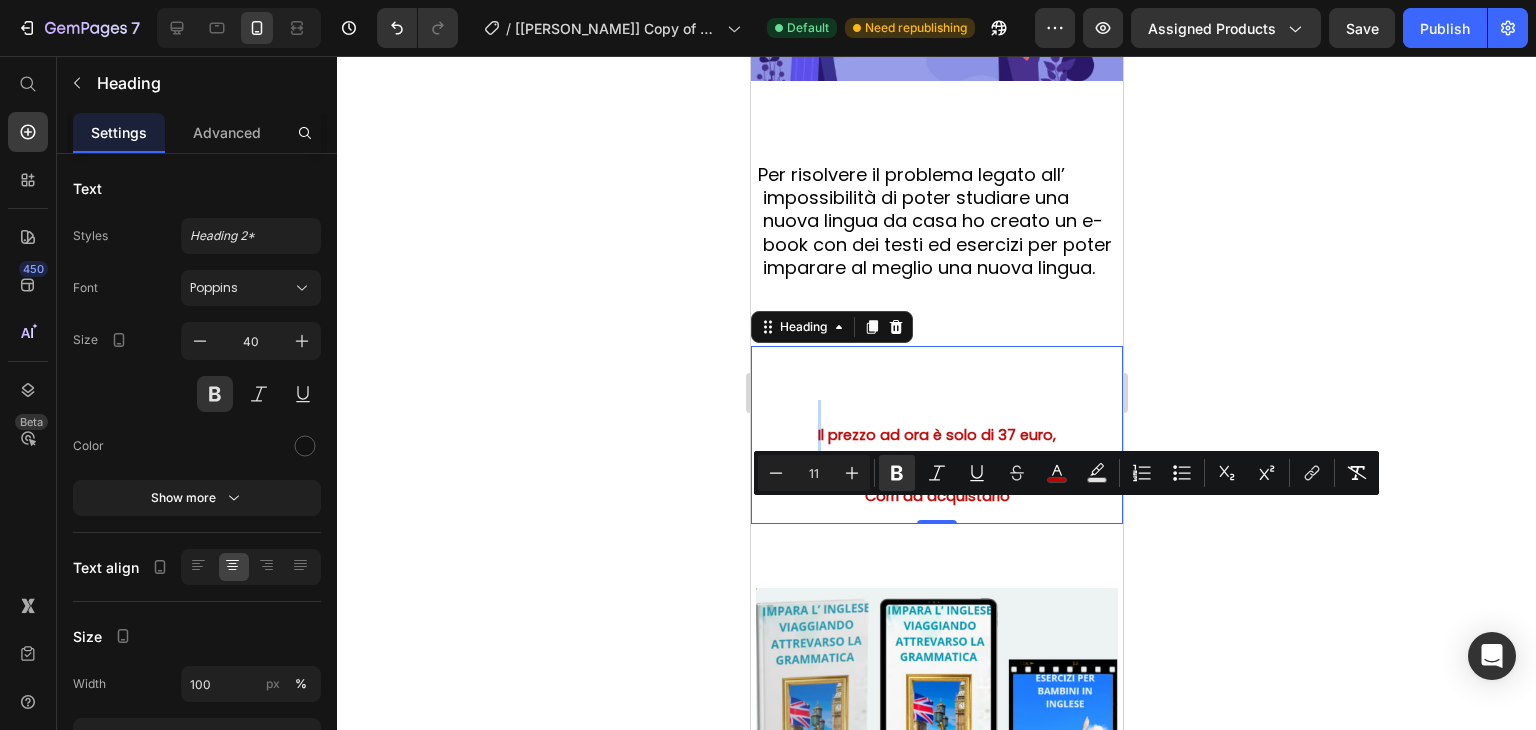 click on "Il prezzo ad ora è solo di 37 euro,  "Corri ad acquistarlo"" at bounding box center (936, 435) 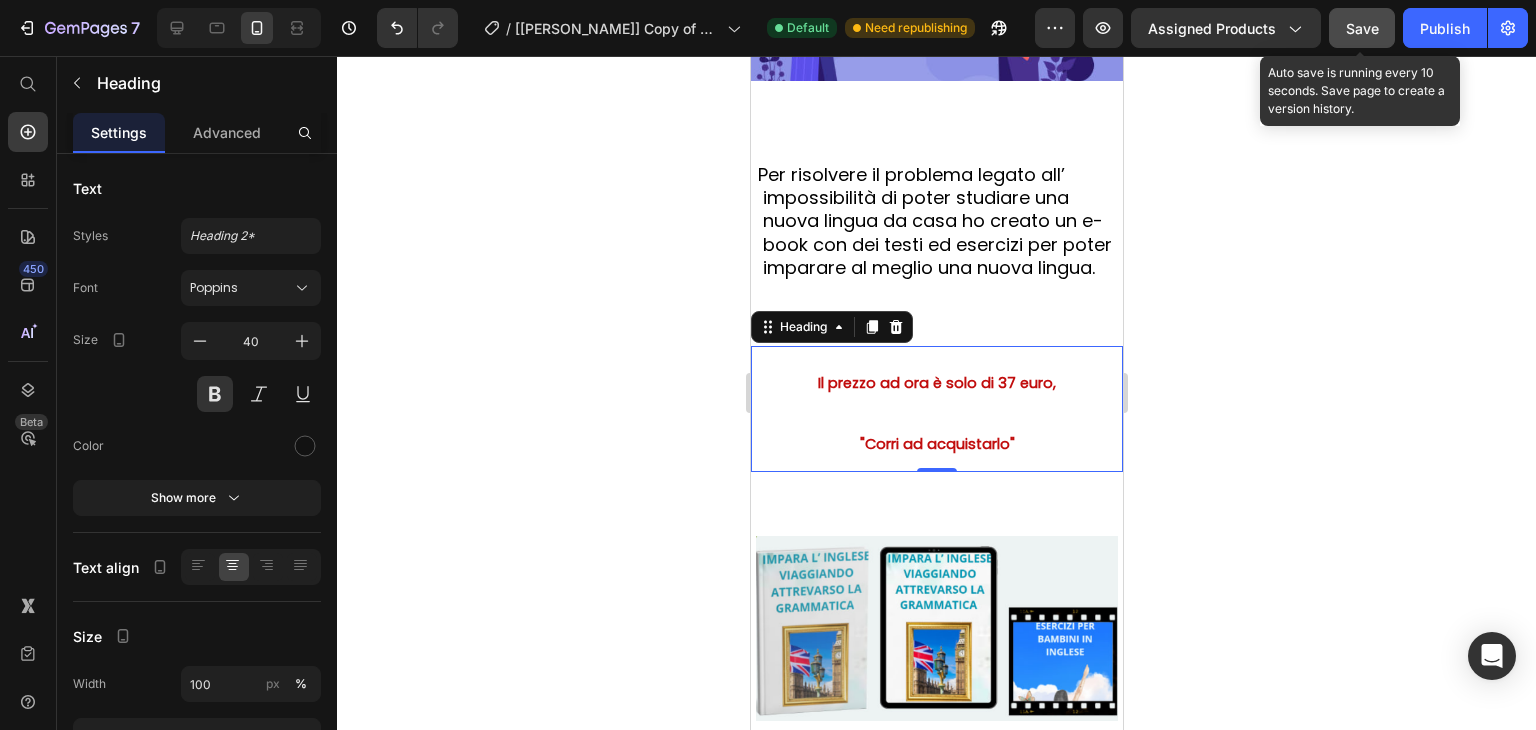 click on "Save" at bounding box center [1362, 28] 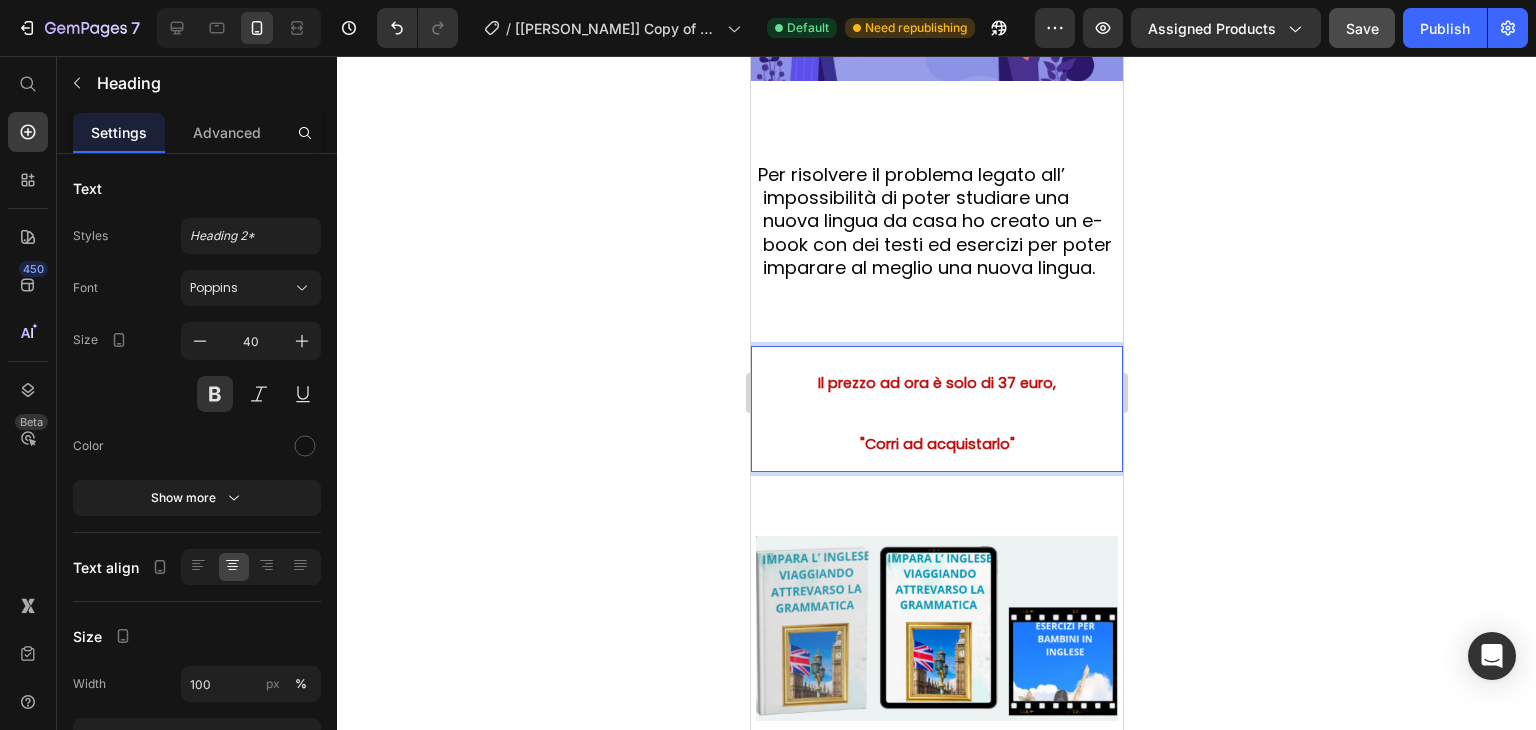 click on "Il prezzo ad ora è solo di 37 euro,  "Corri ad acquistarlo"" at bounding box center (936, 409) 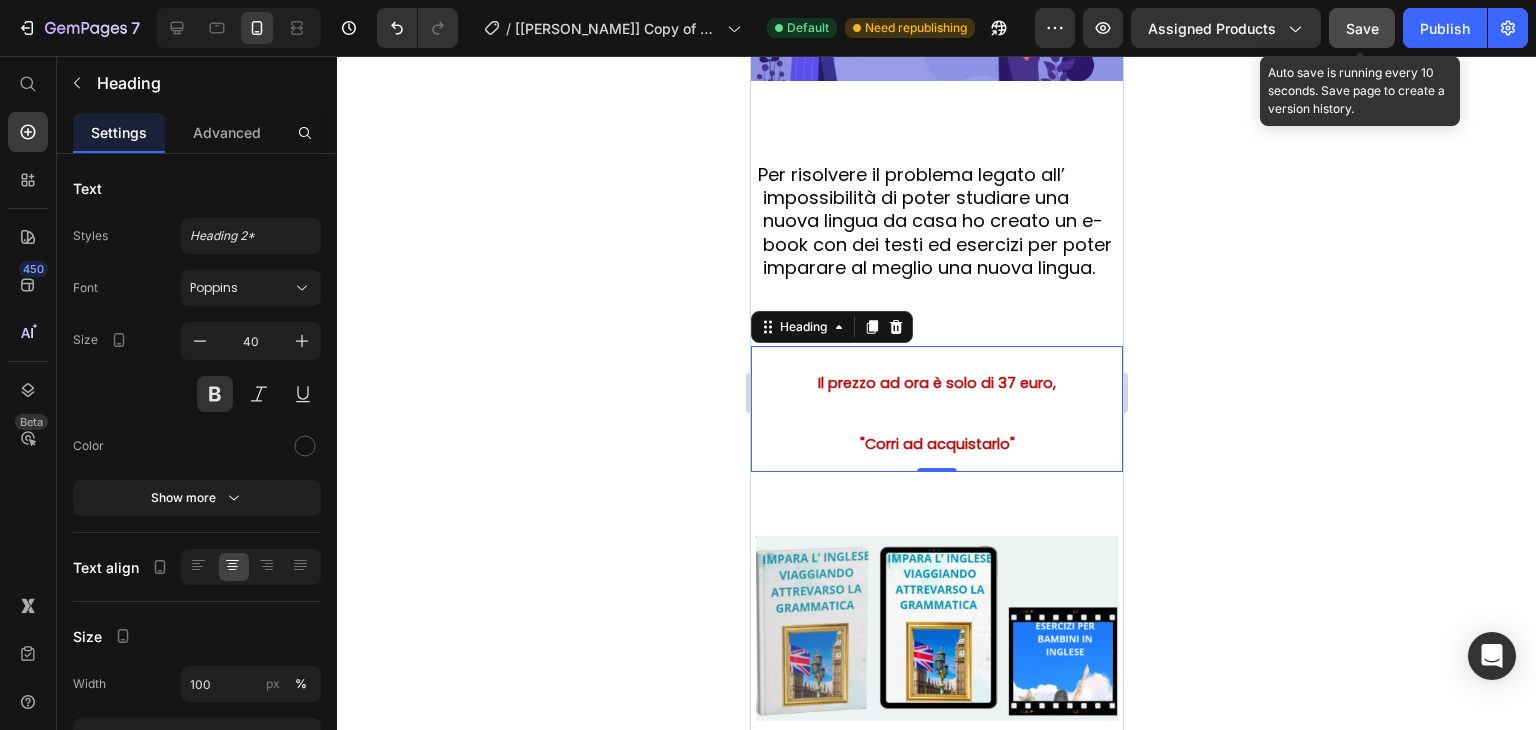 click on "Save" at bounding box center (1362, 28) 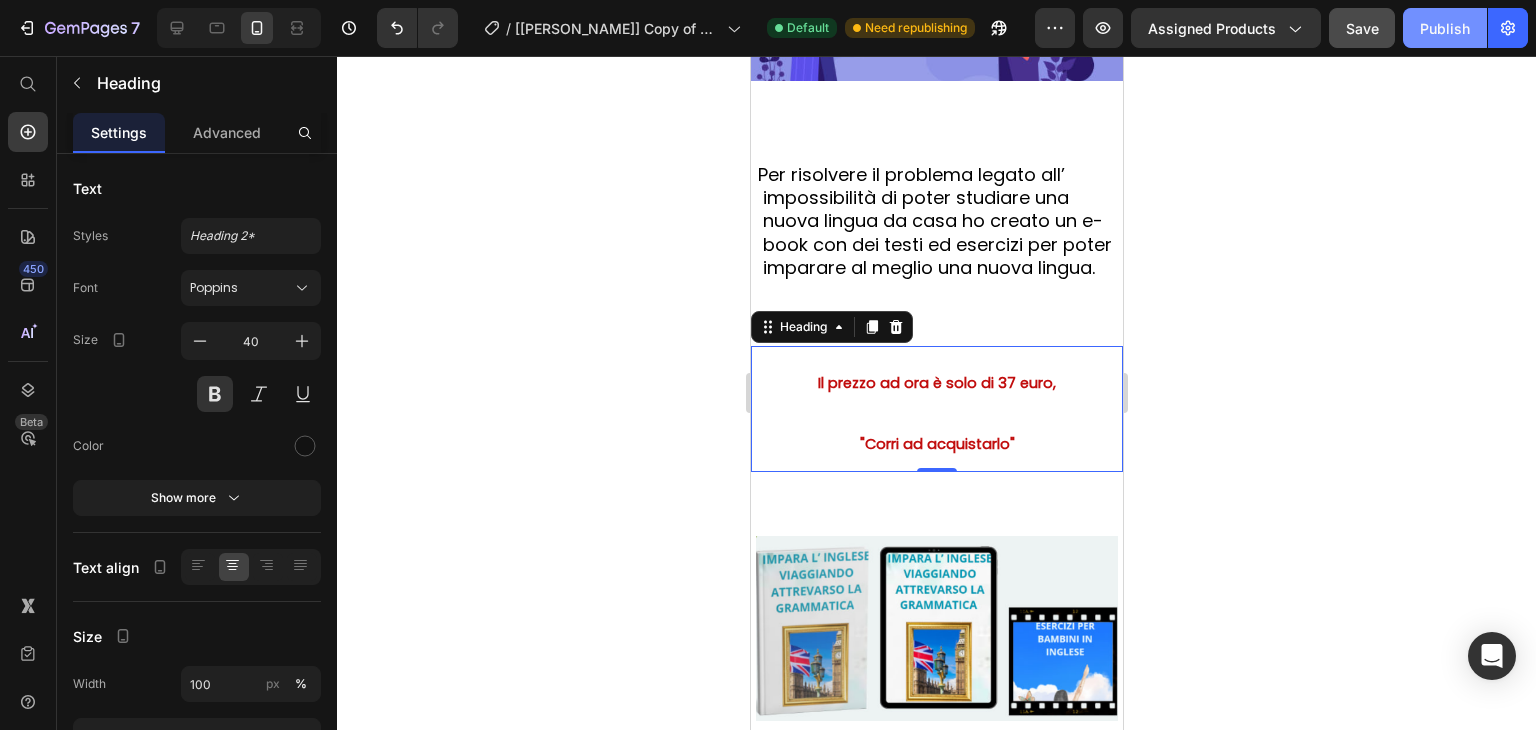 click on "Publish" 